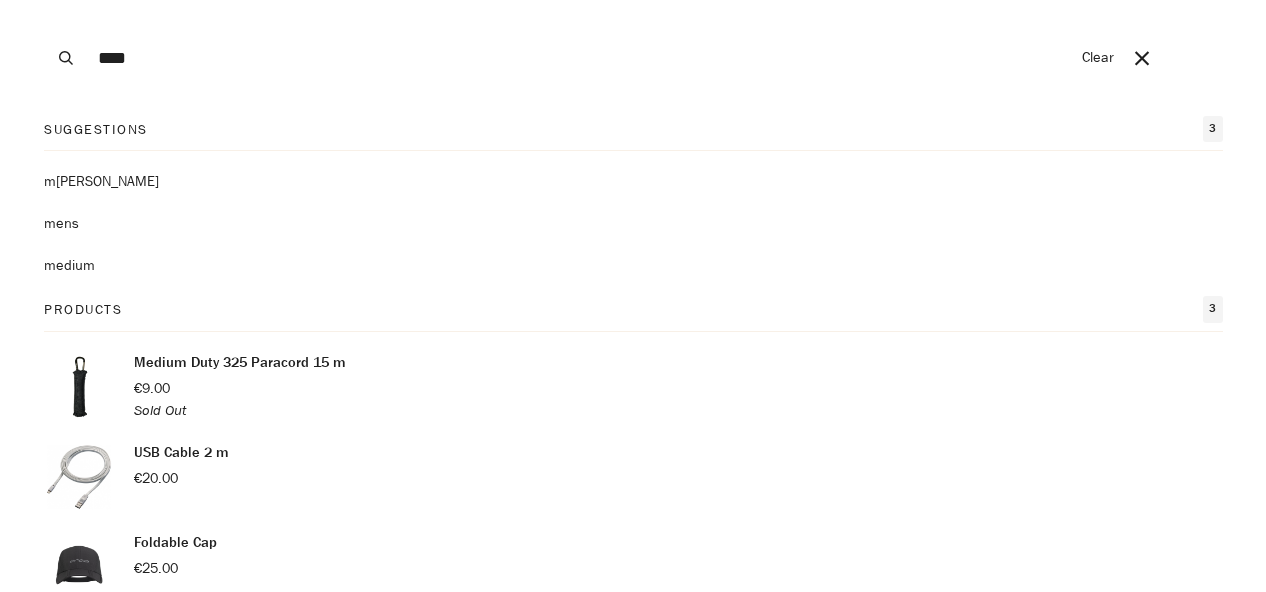 scroll, scrollTop: 300, scrollLeft: 0, axis: vertical 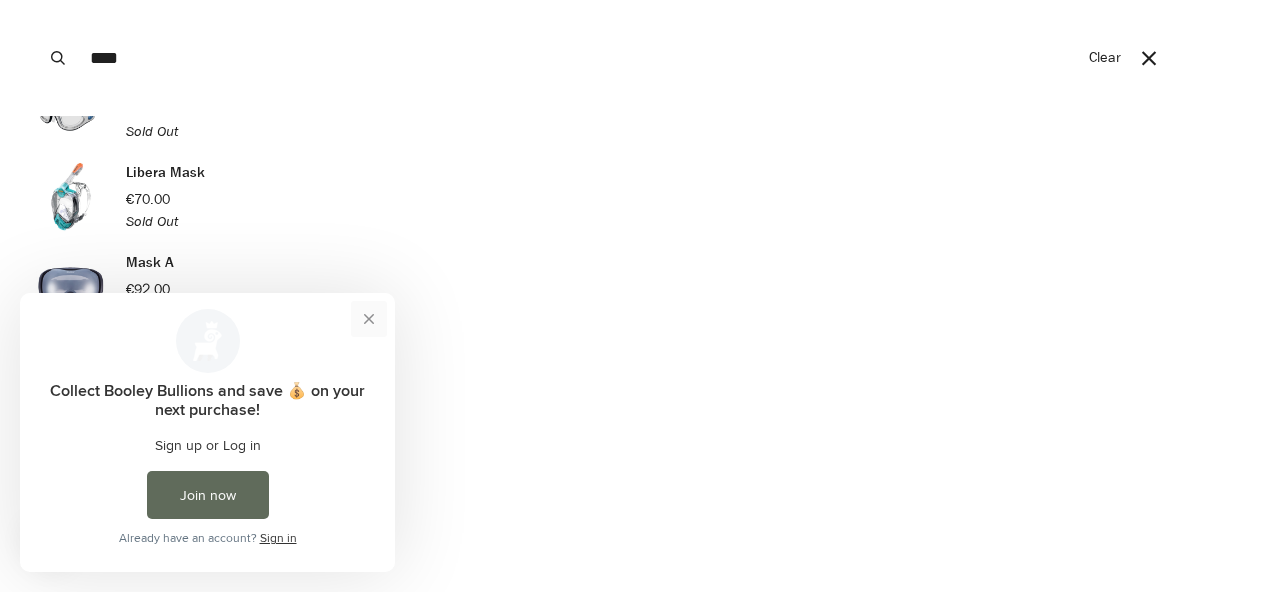 type on "****" 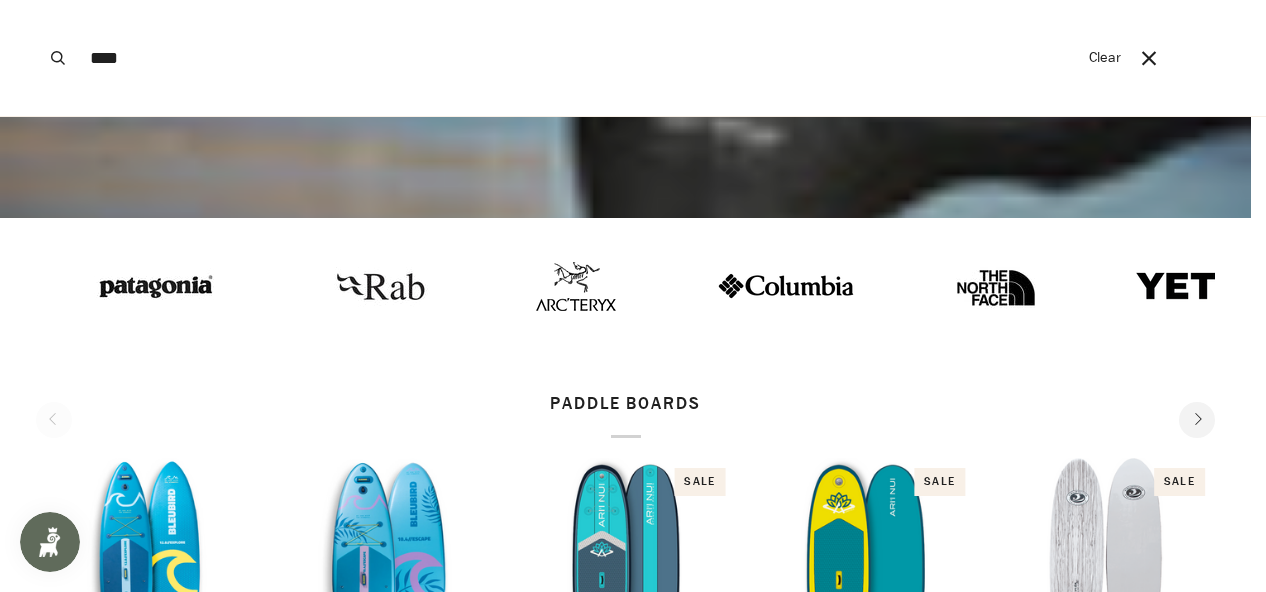 click on "****" at bounding box center [579, 58] 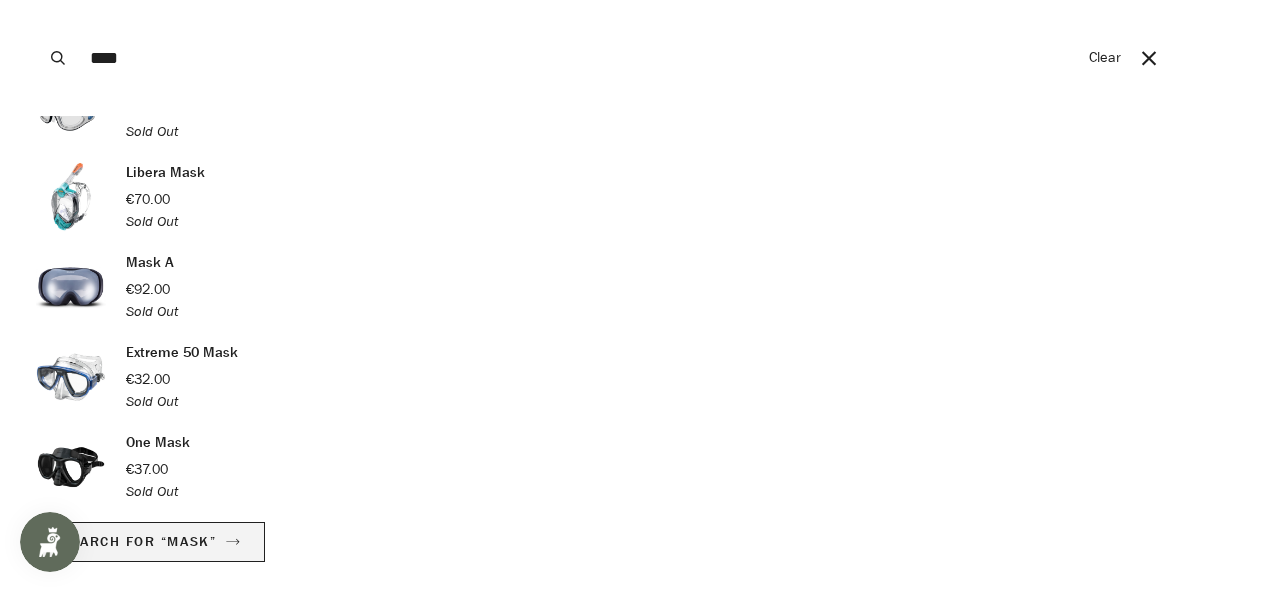 click 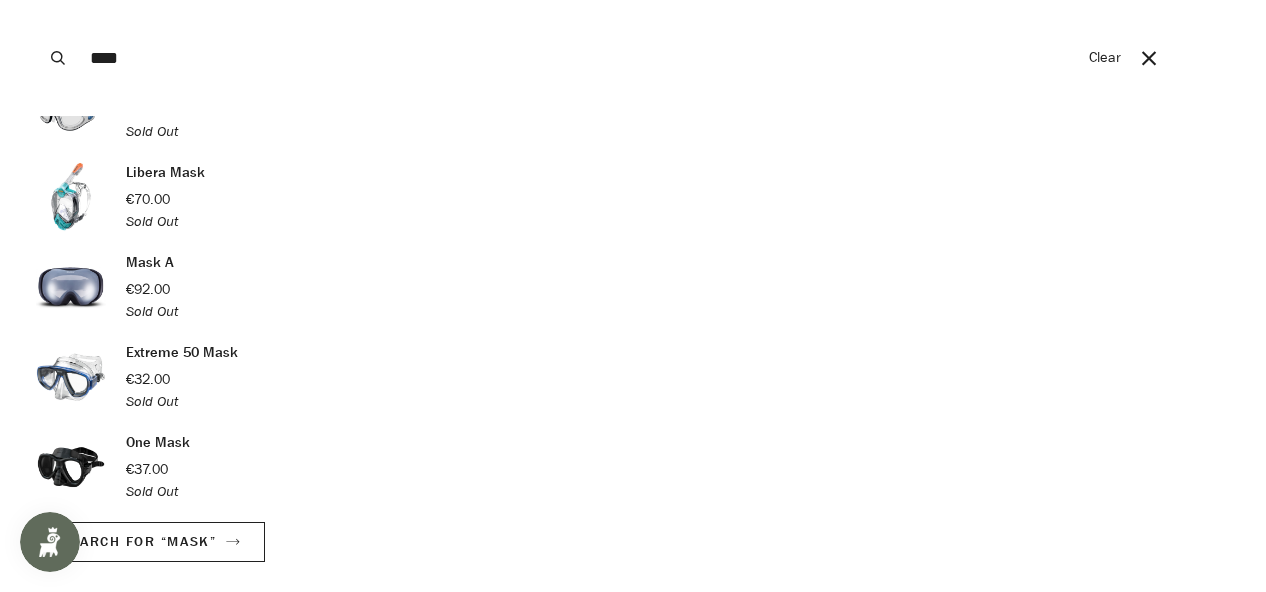 click on "****" at bounding box center (579, 58) 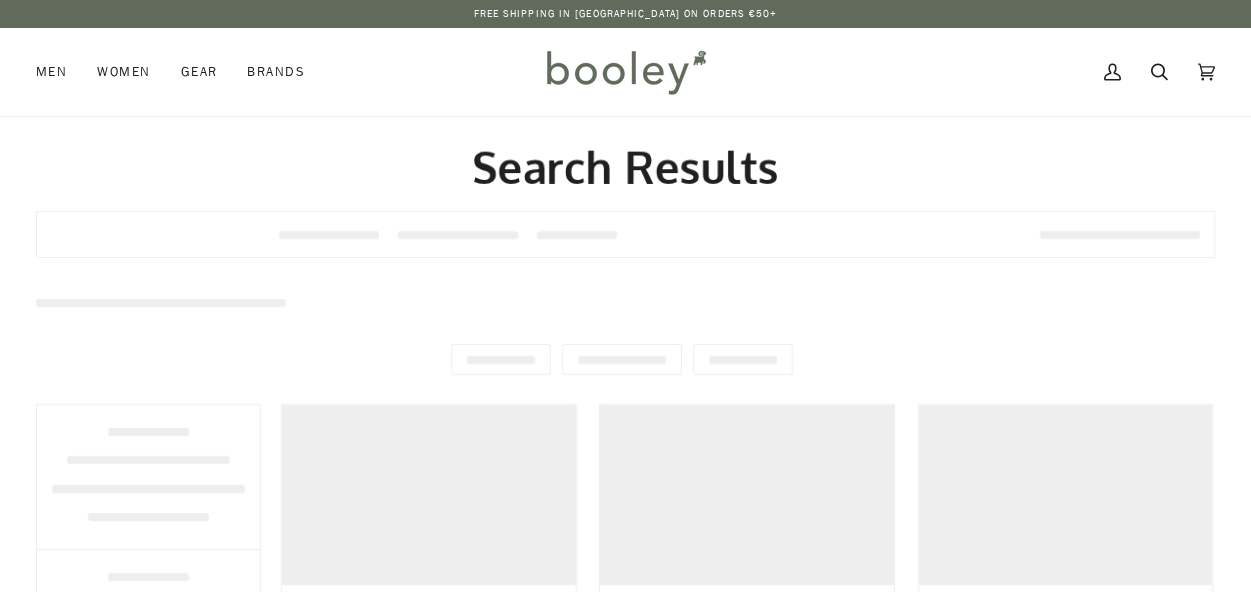 scroll, scrollTop: 0, scrollLeft: 0, axis: both 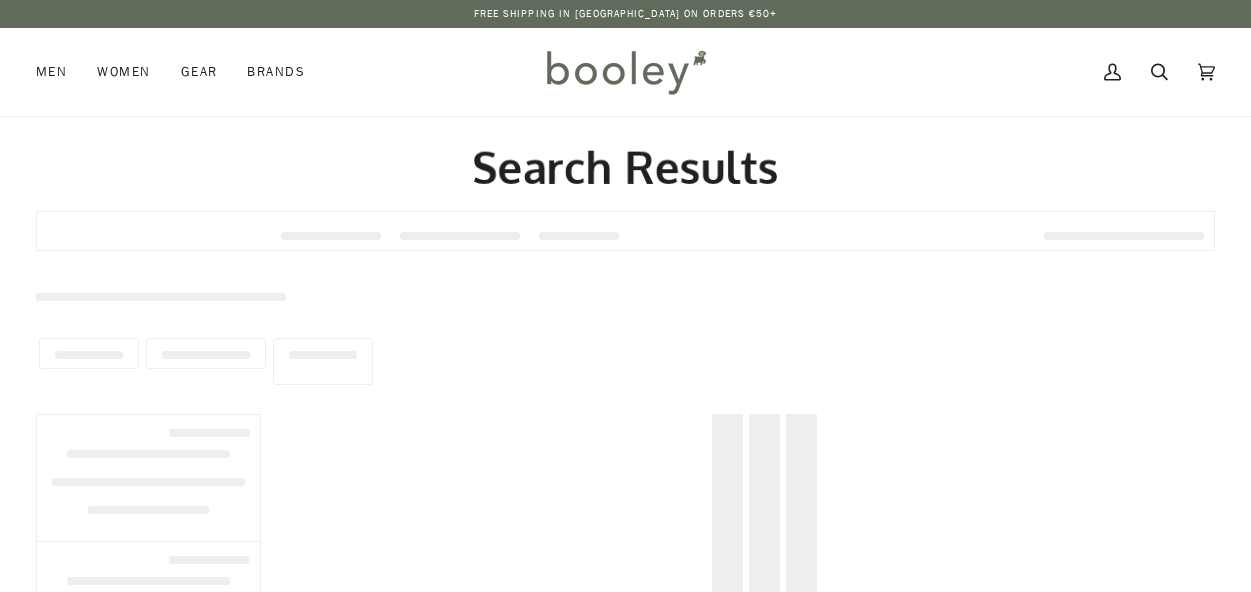 type on "****" 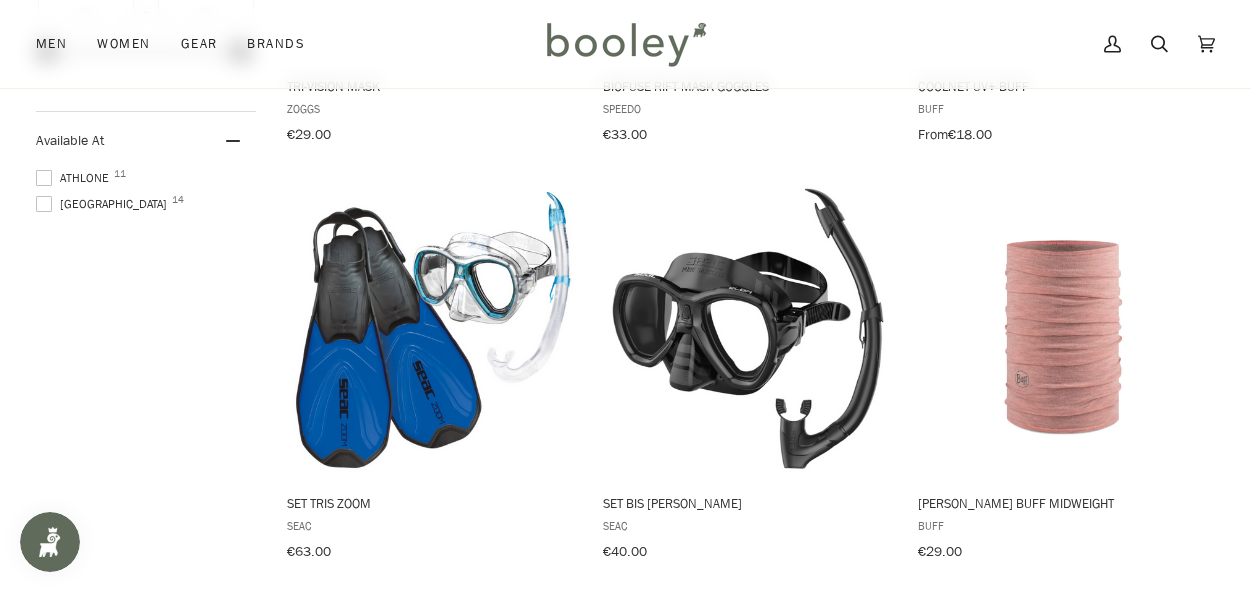 scroll, scrollTop: 1100, scrollLeft: 0, axis: vertical 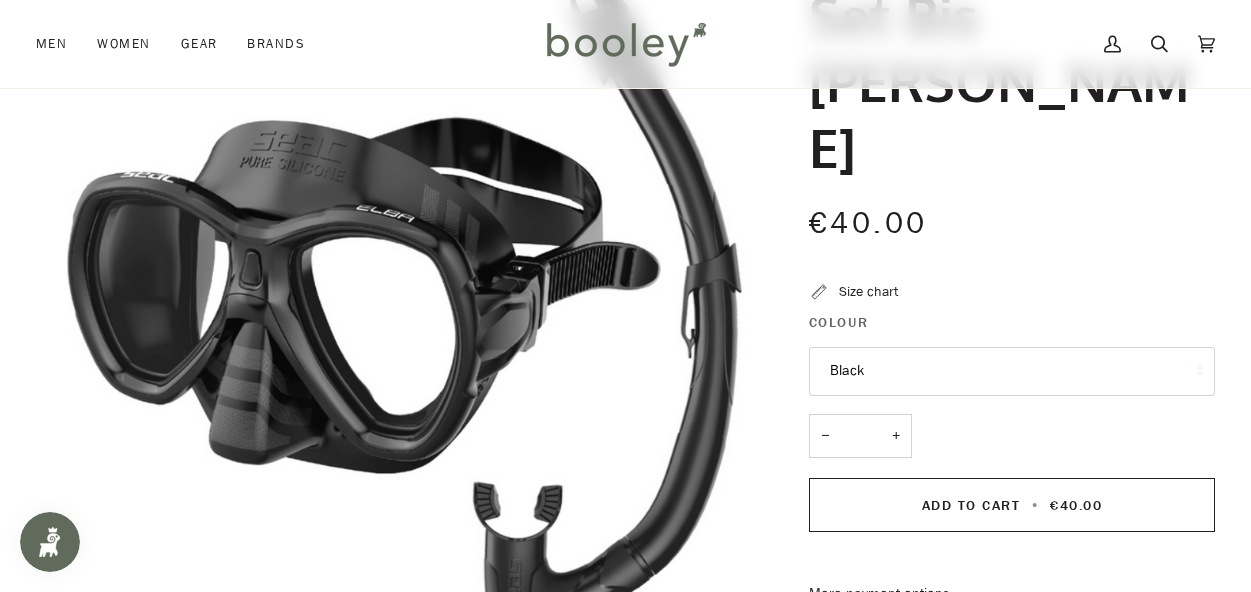 click on "Size chart" at bounding box center (868, 291) 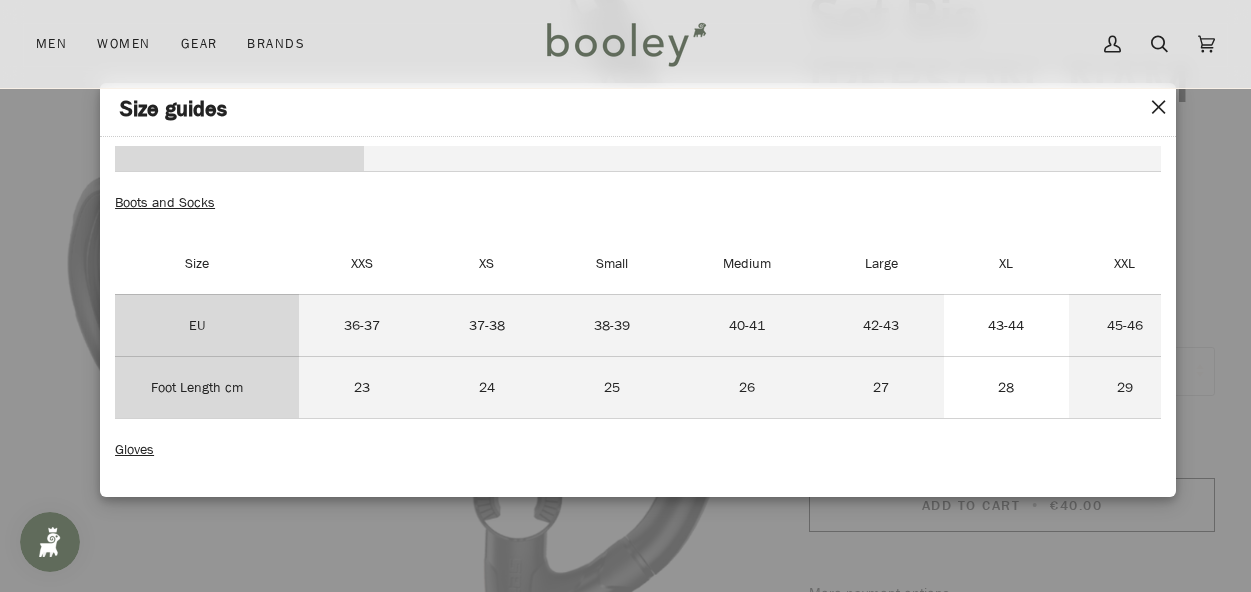 scroll, scrollTop: 200, scrollLeft: 0, axis: vertical 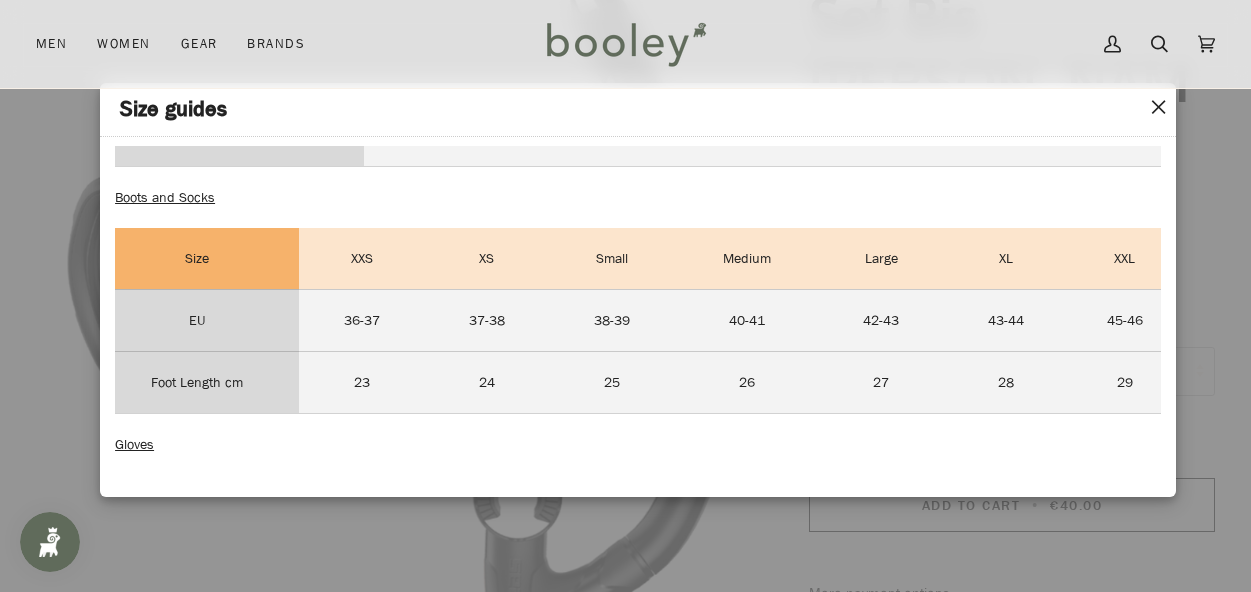 click at bounding box center (625, 296) 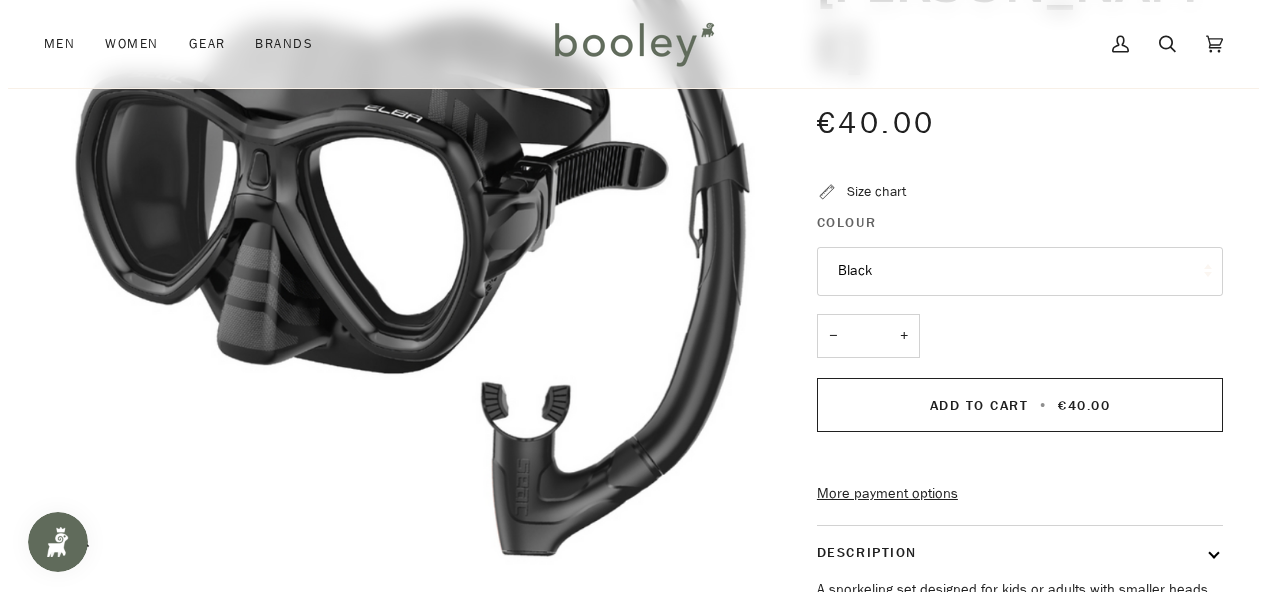 scroll, scrollTop: 0, scrollLeft: 0, axis: both 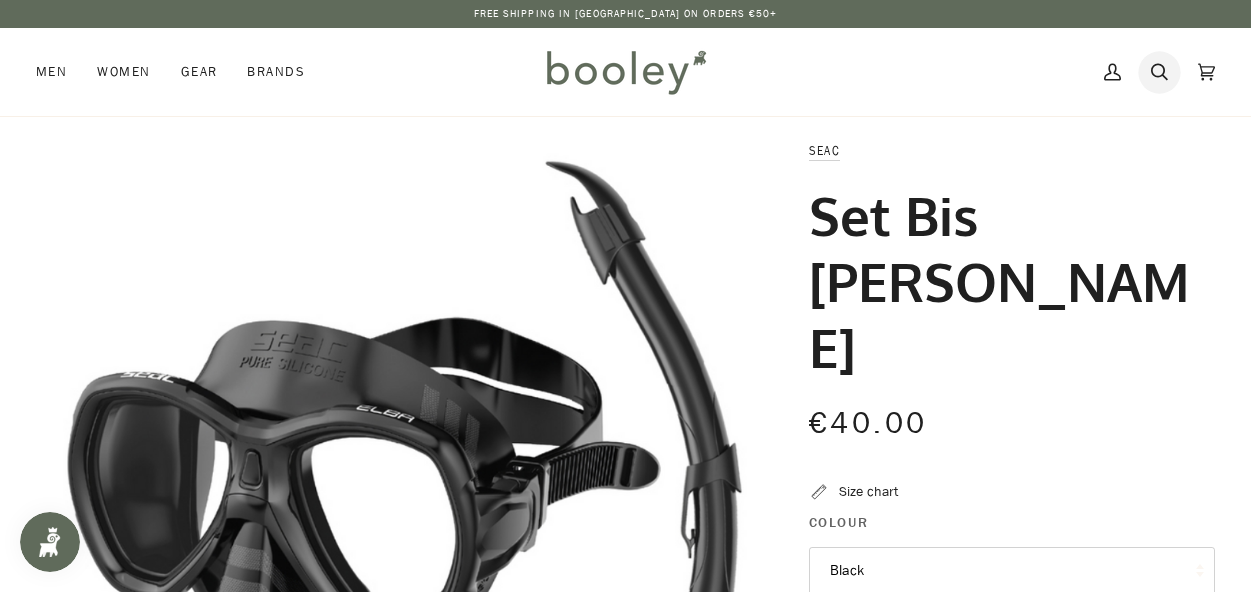 click 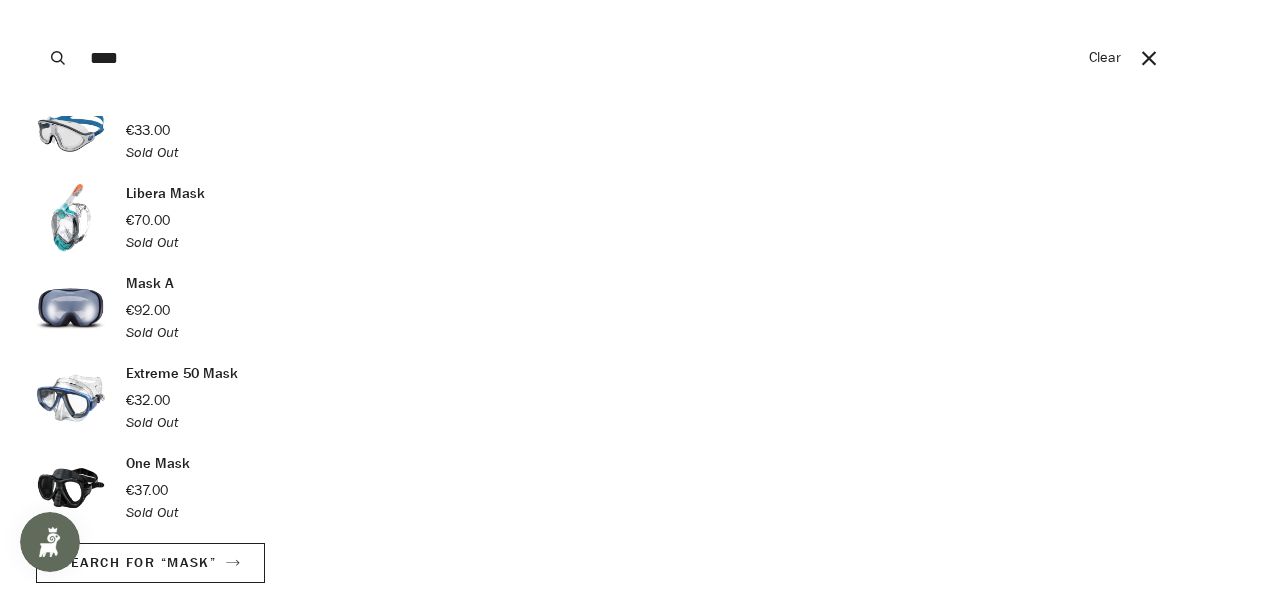 scroll, scrollTop: 557, scrollLeft: 0, axis: vertical 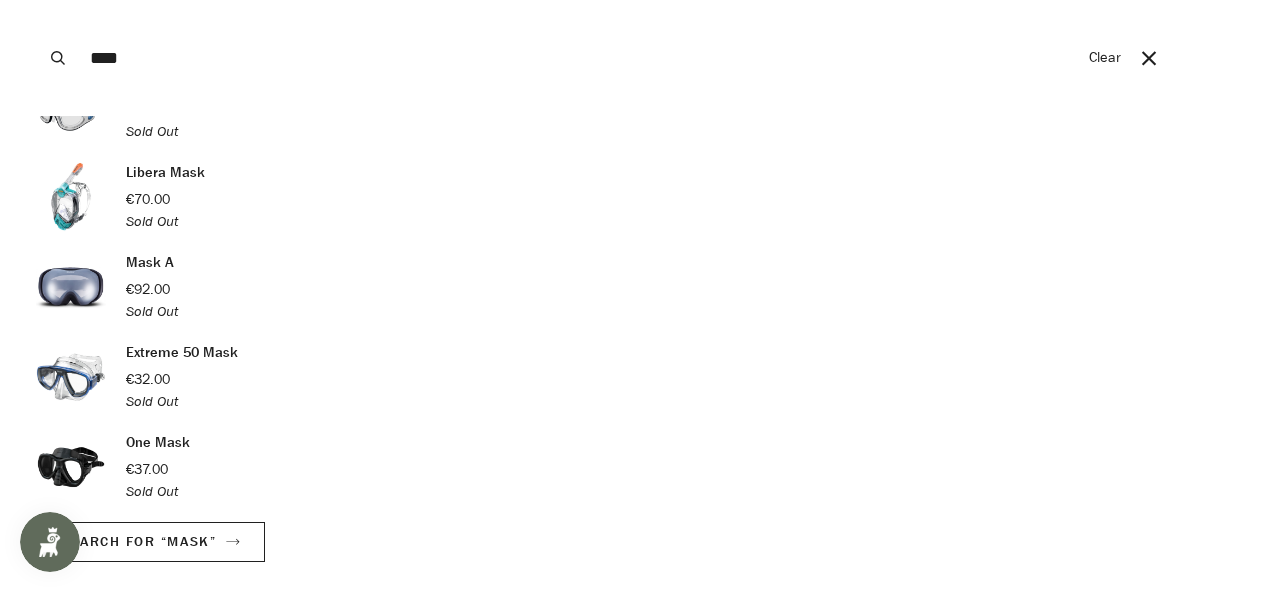 type on "****" 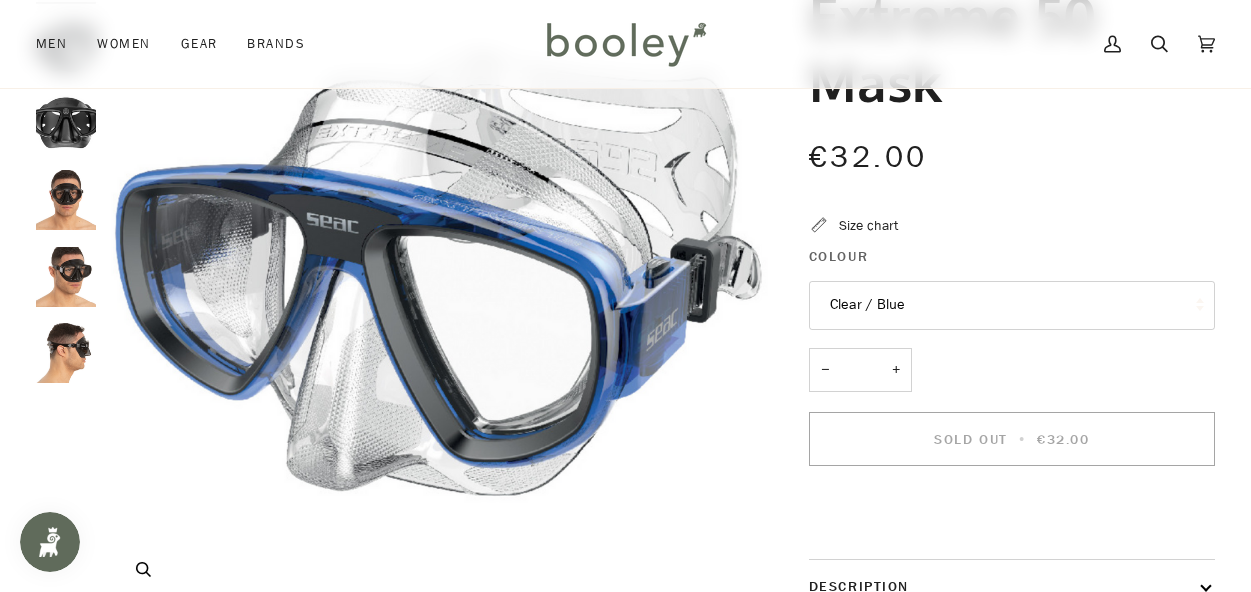 scroll, scrollTop: 0, scrollLeft: 0, axis: both 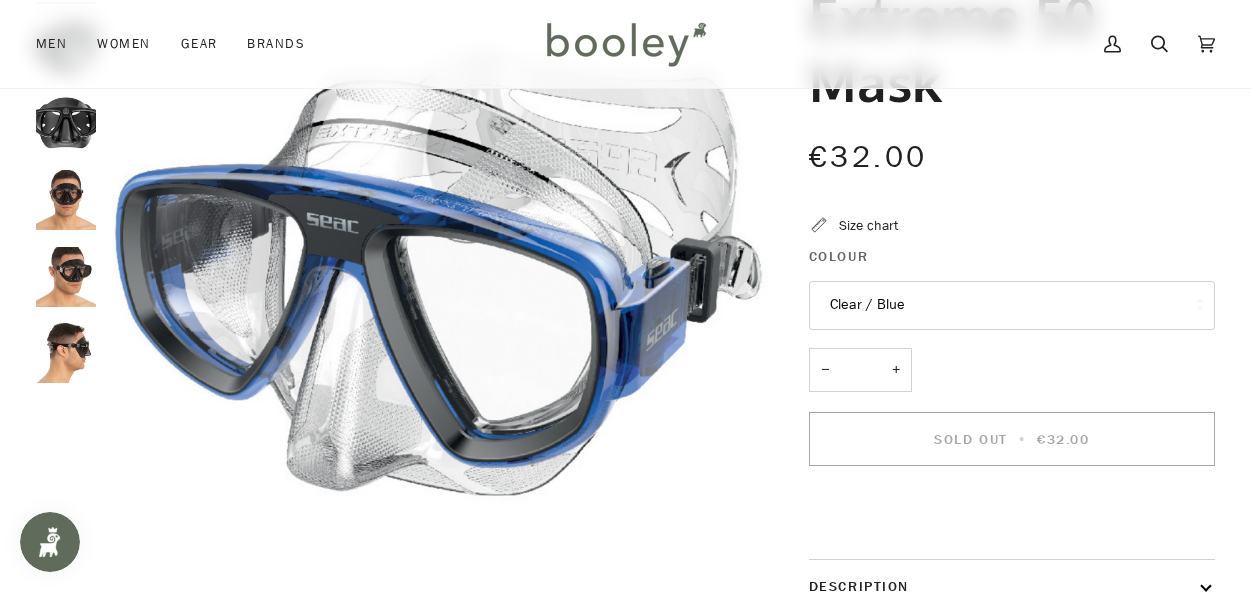 click on "Size chart" at bounding box center (868, 225) 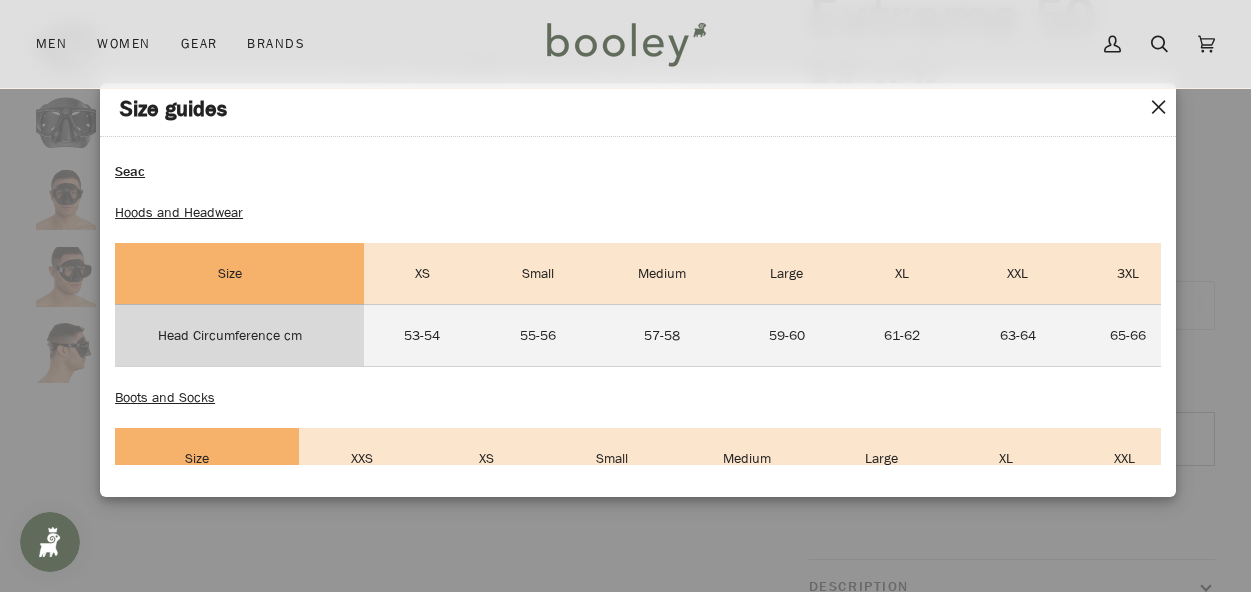 click on "✕" at bounding box center (1158, 108) 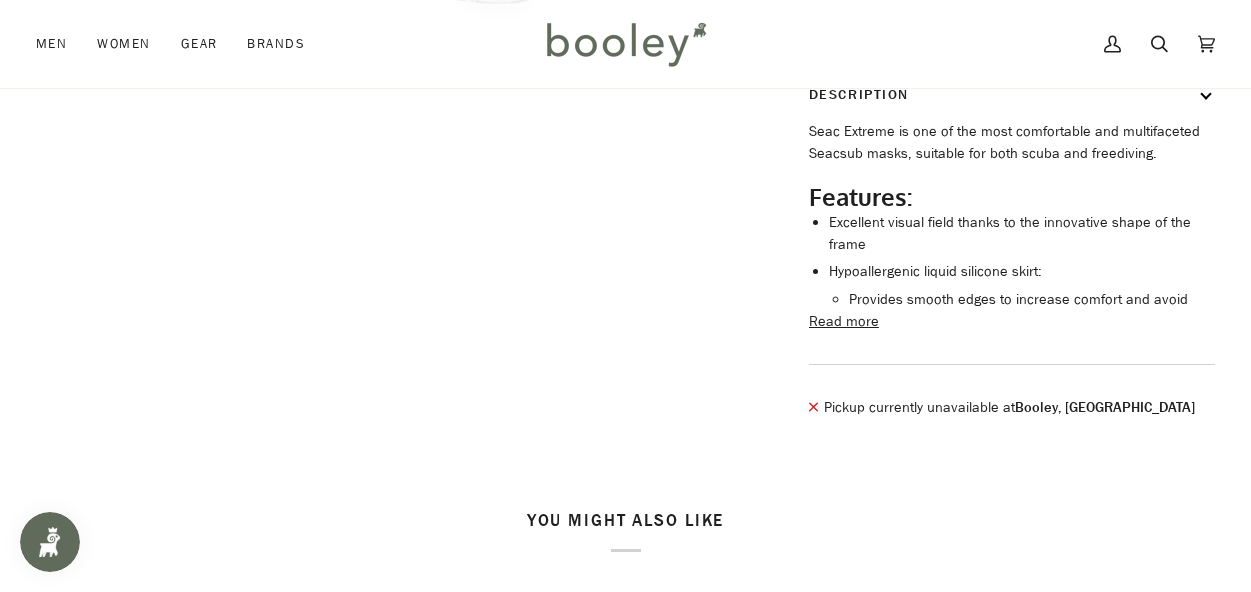 scroll, scrollTop: 700, scrollLeft: 0, axis: vertical 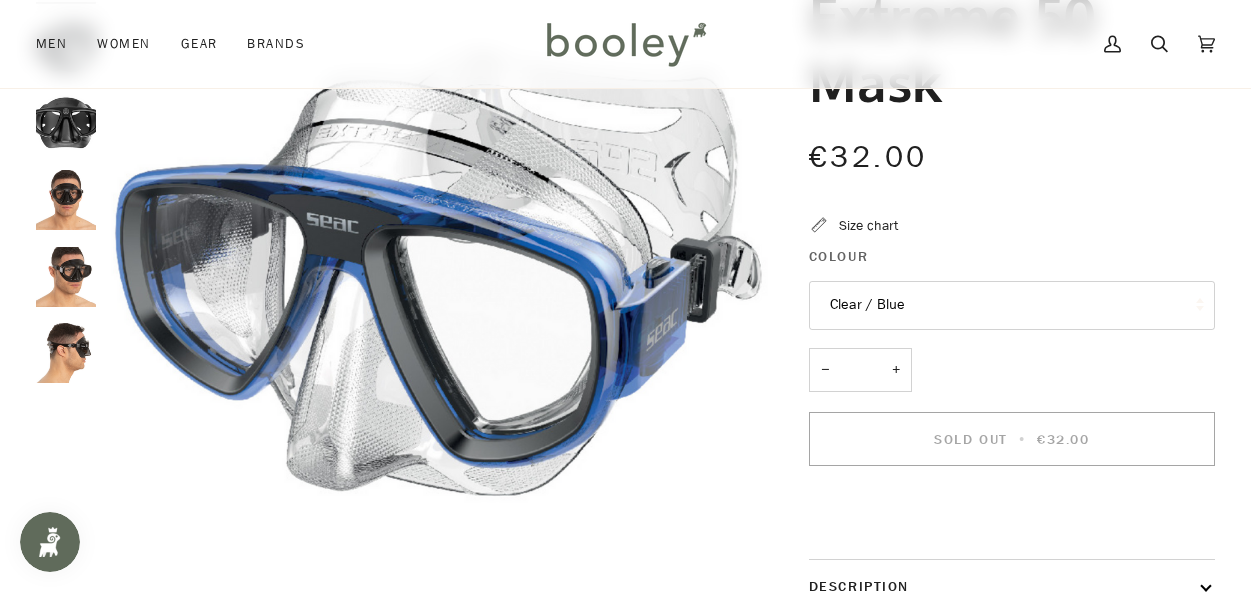click on "Size chart" at bounding box center (868, 225) 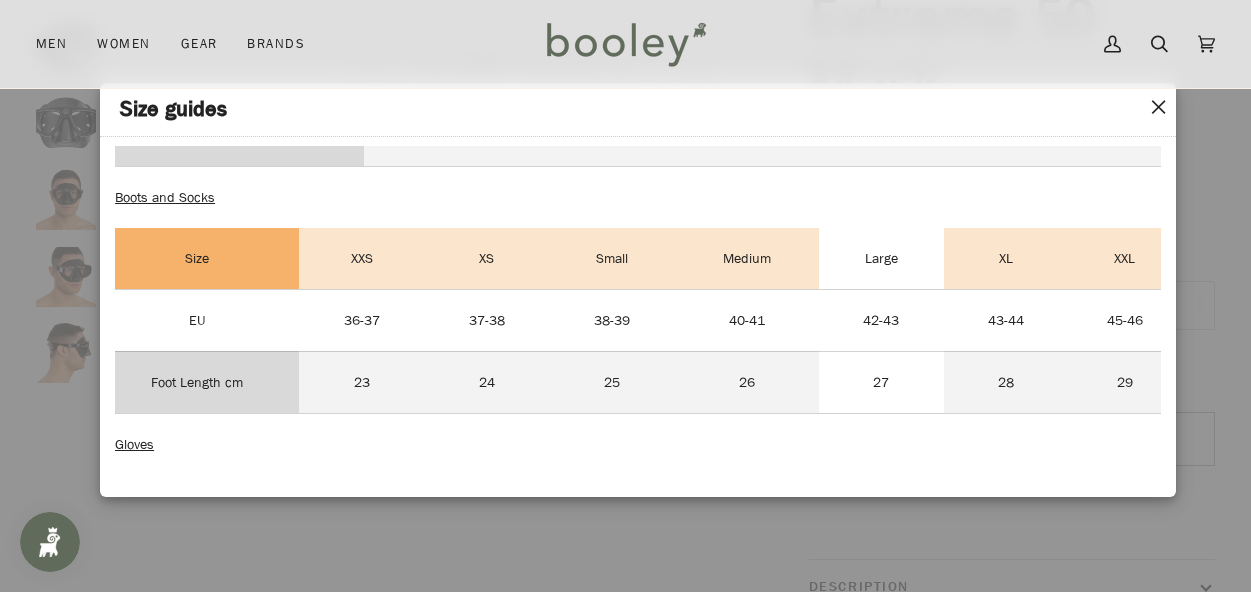 scroll, scrollTop: 0, scrollLeft: 0, axis: both 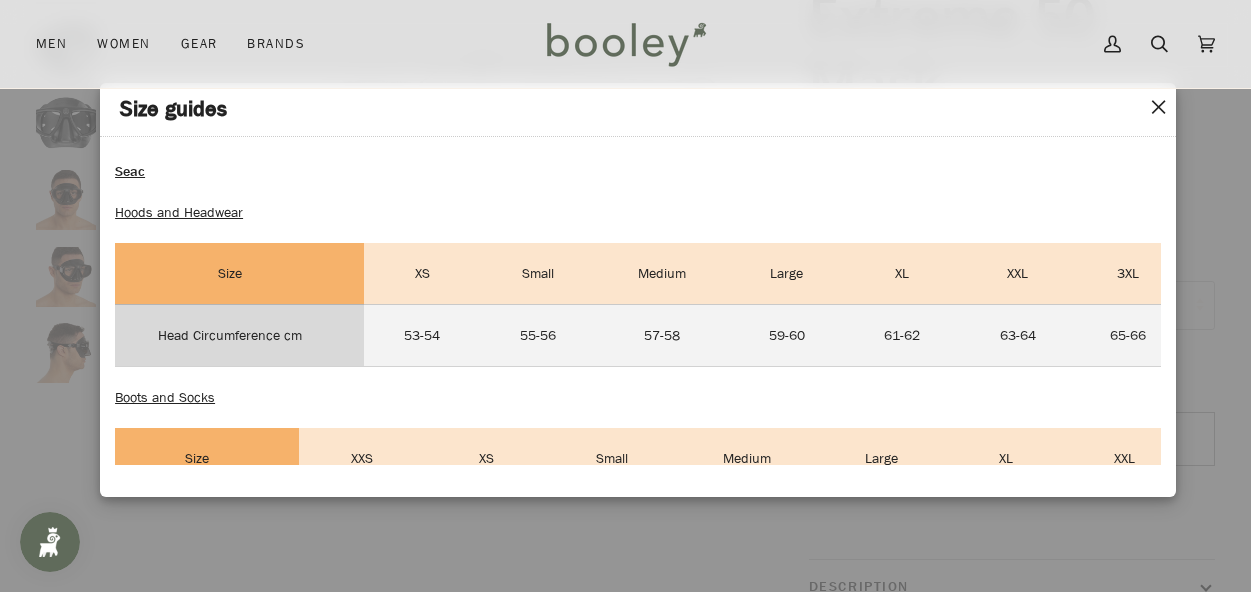 click on "✕" at bounding box center [1158, 108] 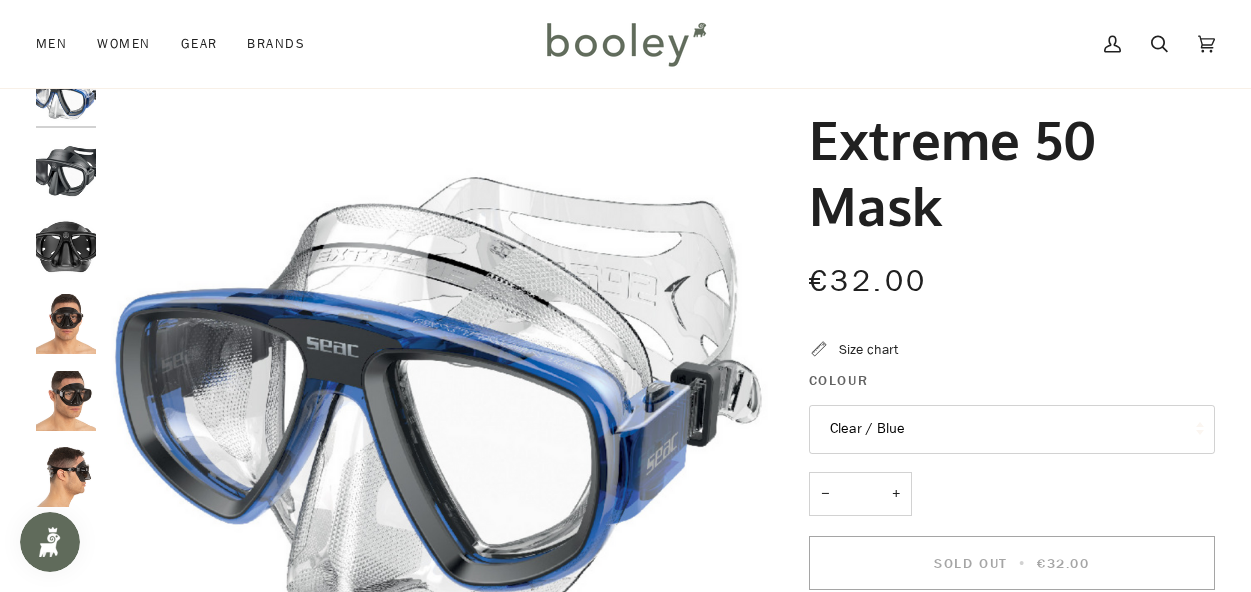scroll, scrollTop: 100, scrollLeft: 0, axis: vertical 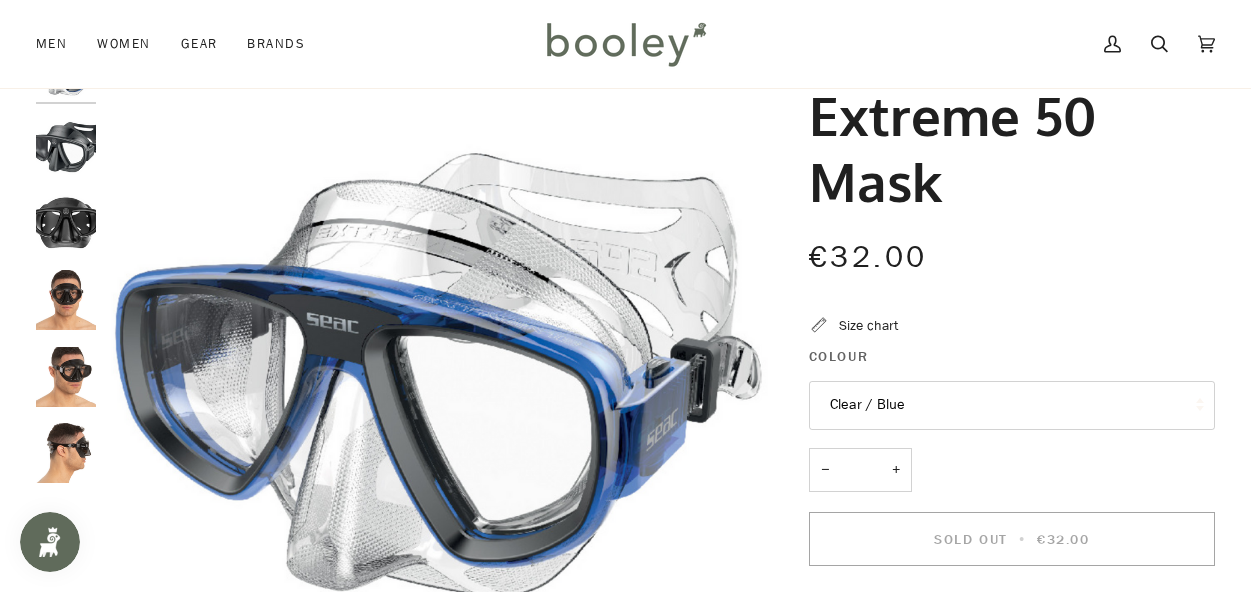 click at bounding box center (66, 453) 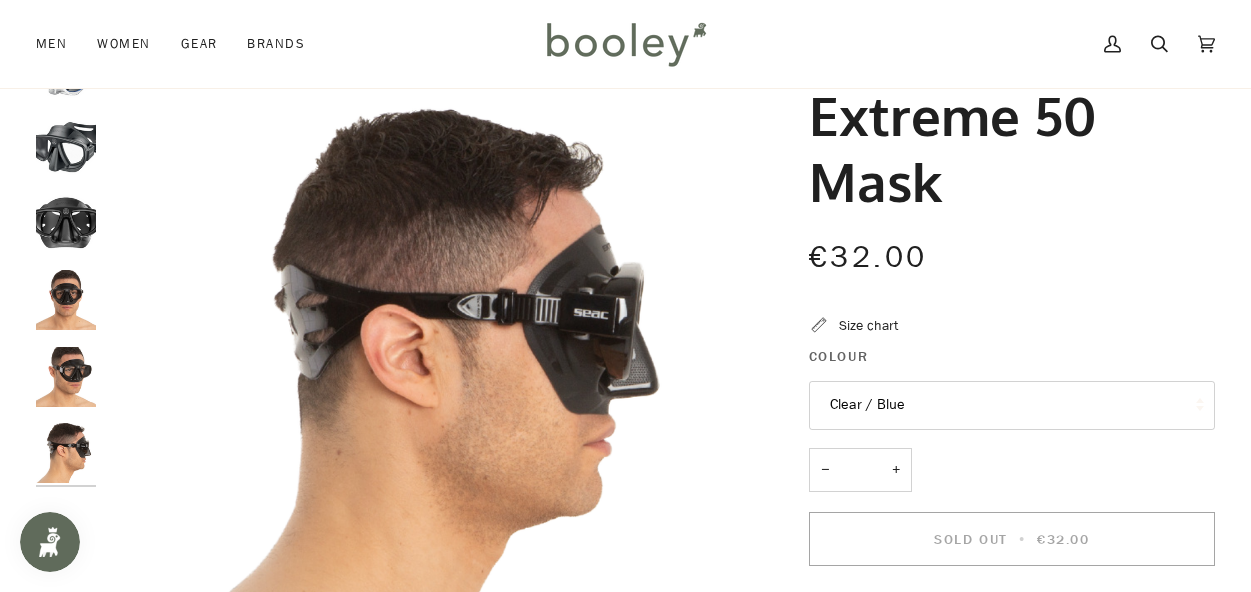 click at bounding box center [66, 377] 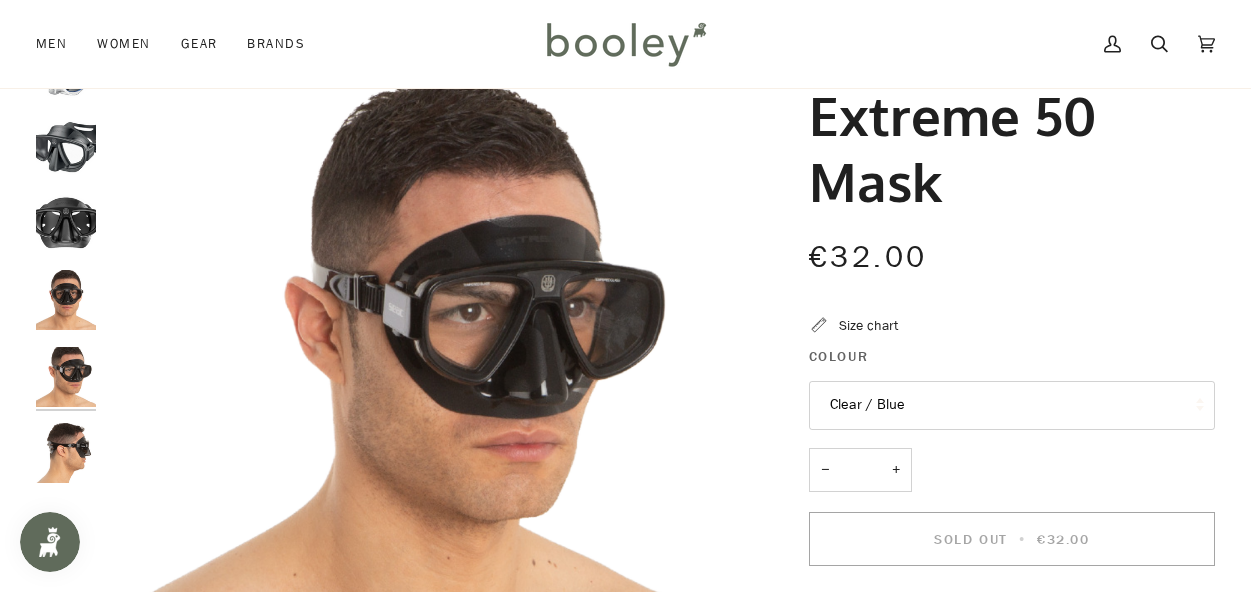 click on "Clear / Blue" at bounding box center (1012, 405) 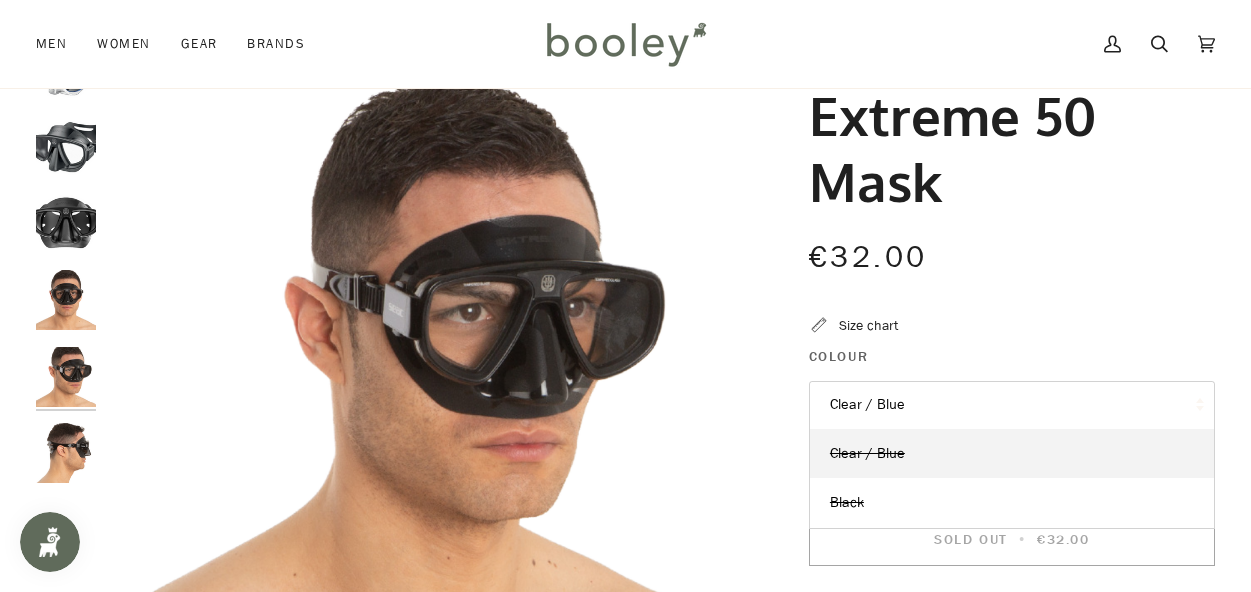 click at bounding box center [66, 300] 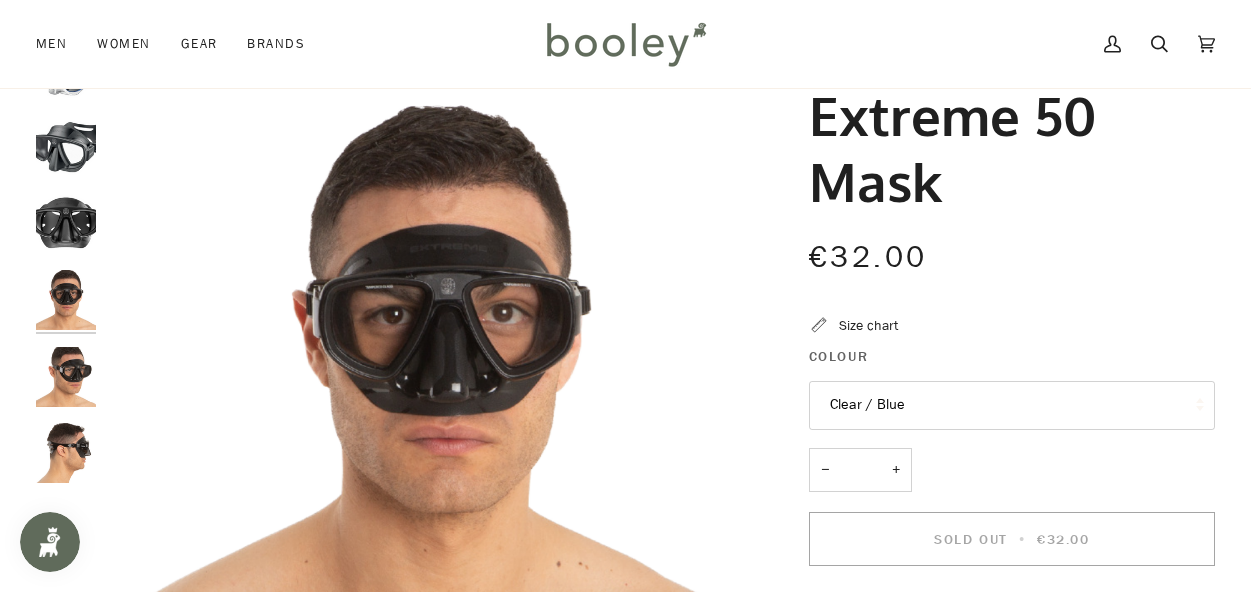 click at bounding box center (66, 223) 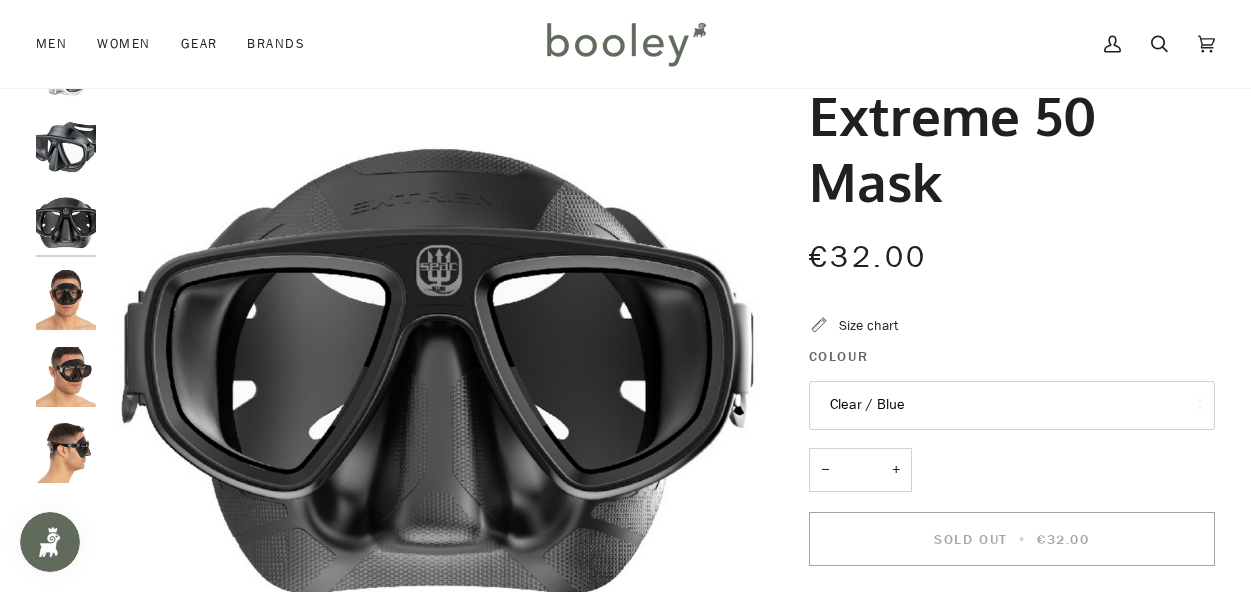 click at bounding box center (66, 147) 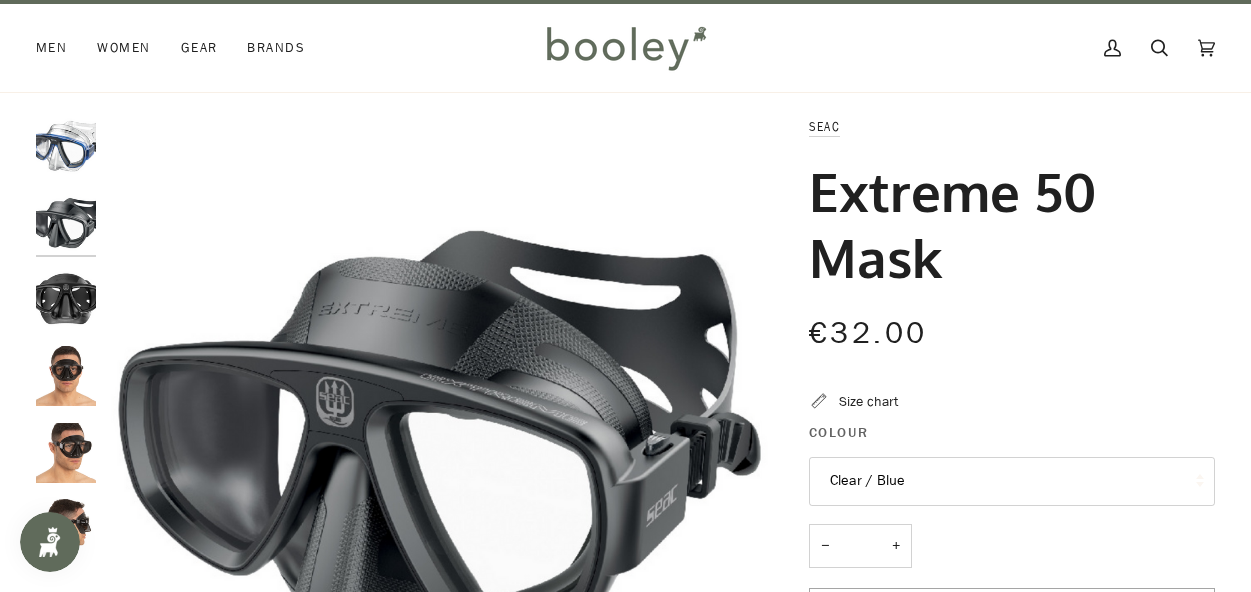 scroll, scrollTop: 0, scrollLeft: 0, axis: both 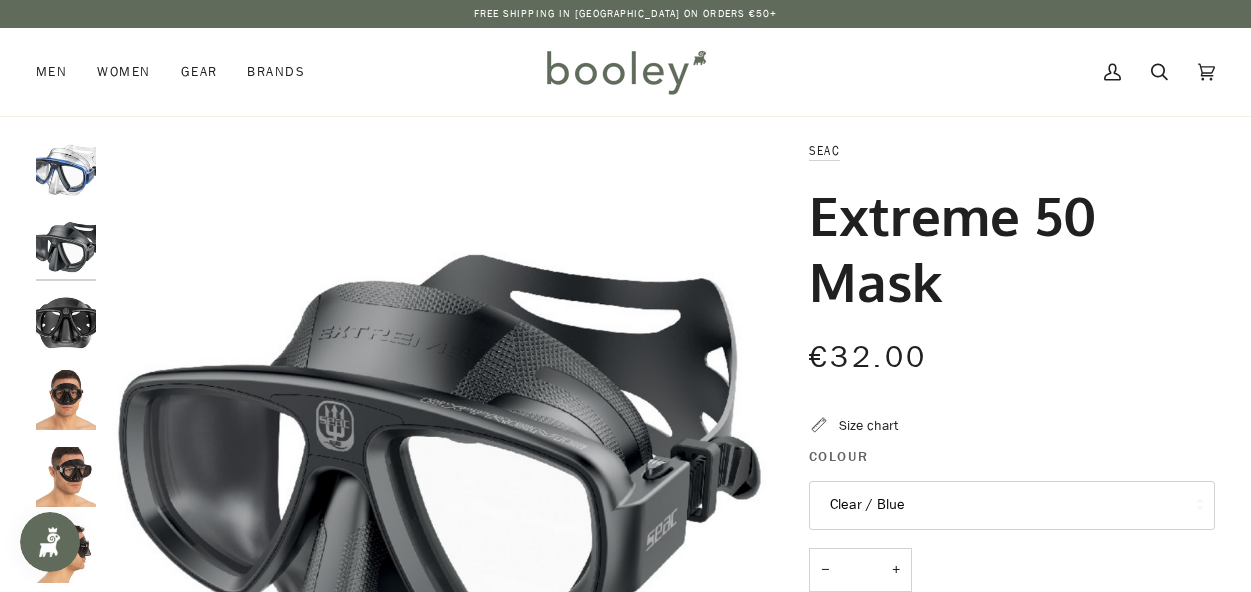 click at bounding box center [66, 170] 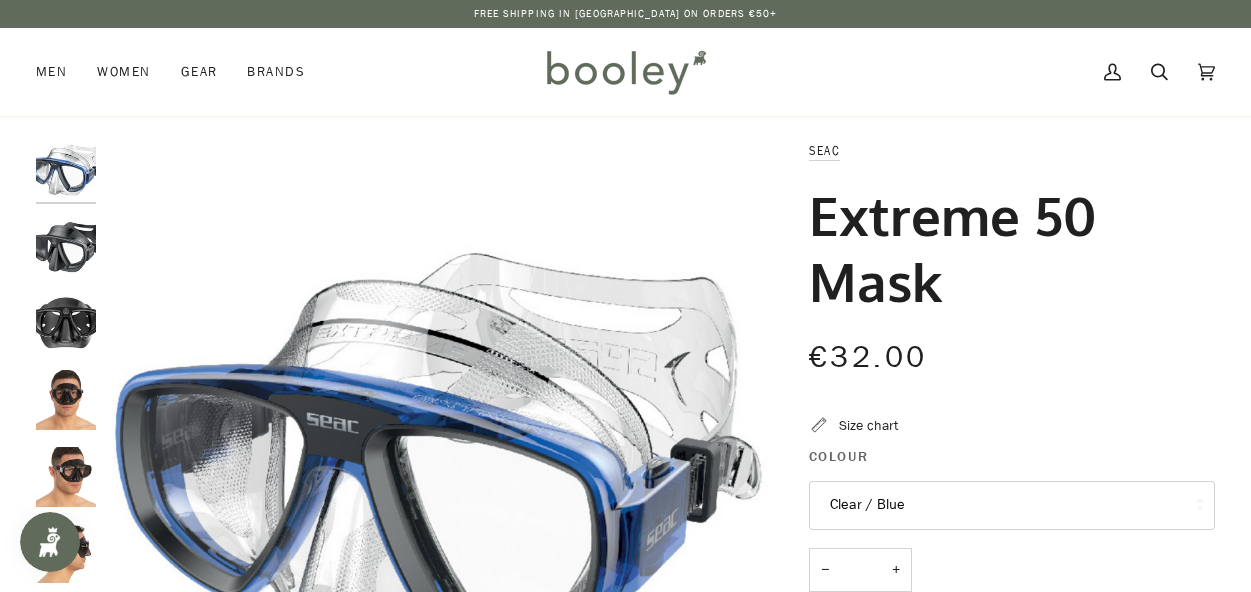 click at bounding box center (66, 247) 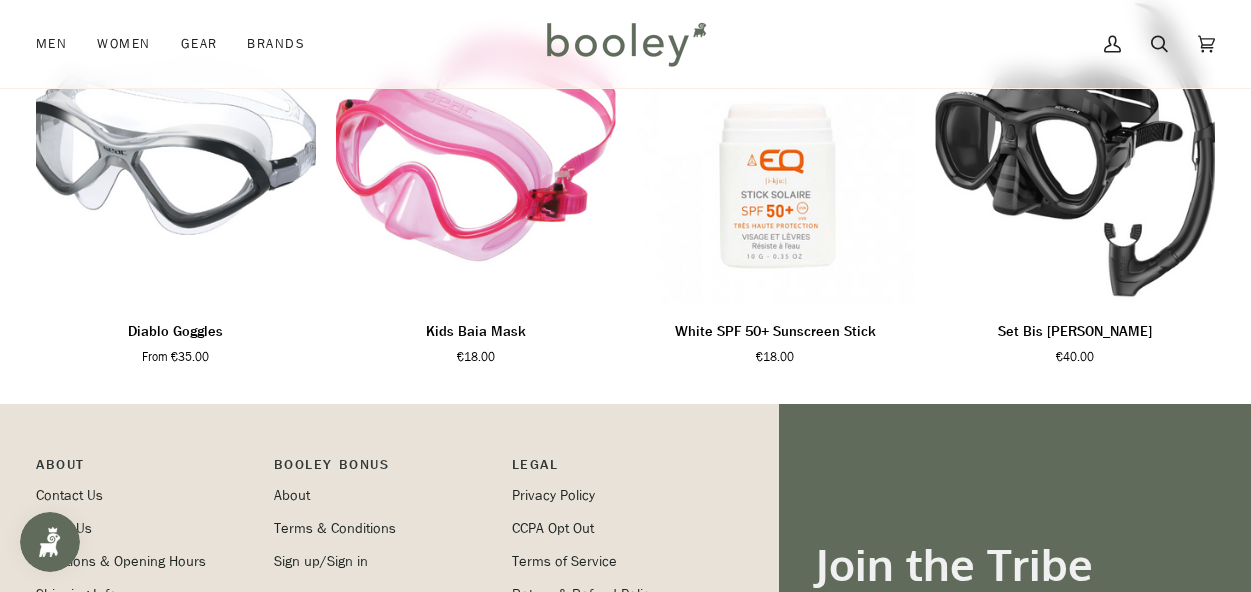 scroll, scrollTop: 1300, scrollLeft: 0, axis: vertical 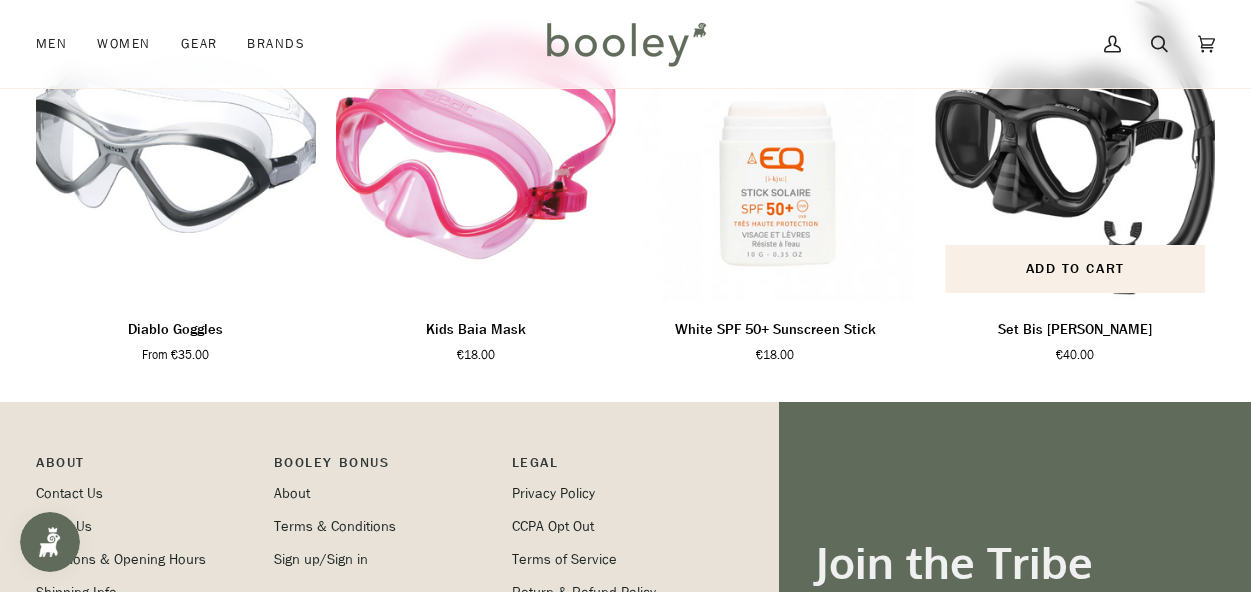 click at bounding box center [1075, 147] 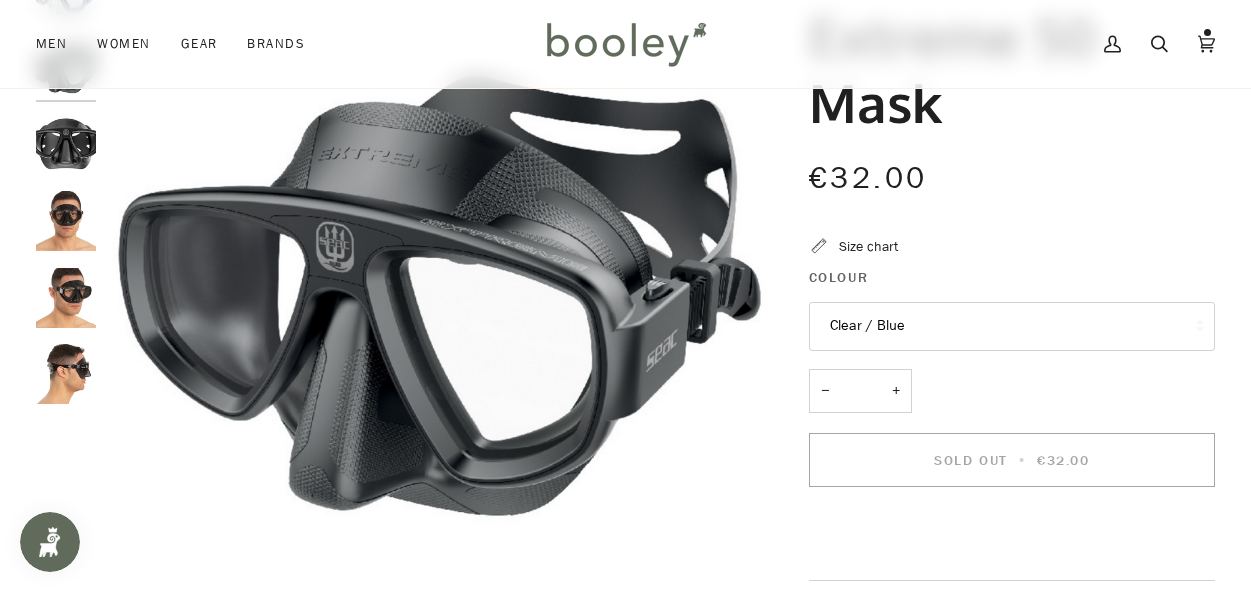 scroll, scrollTop: 200, scrollLeft: 0, axis: vertical 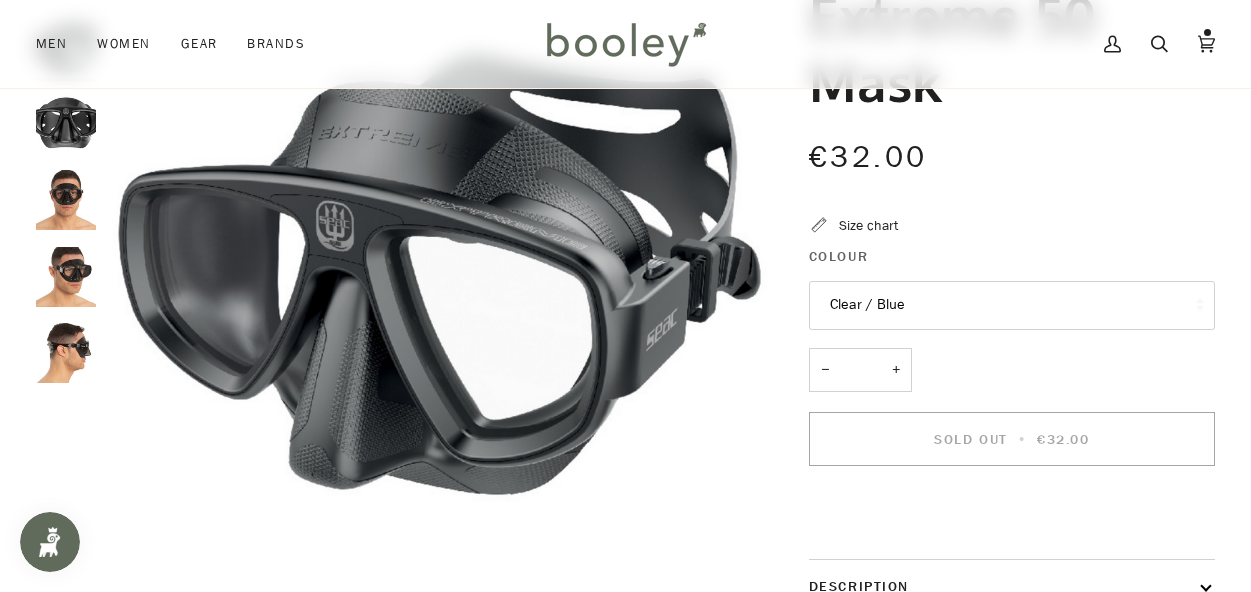 click on "Clear / Blue" at bounding box center [1012, 305] 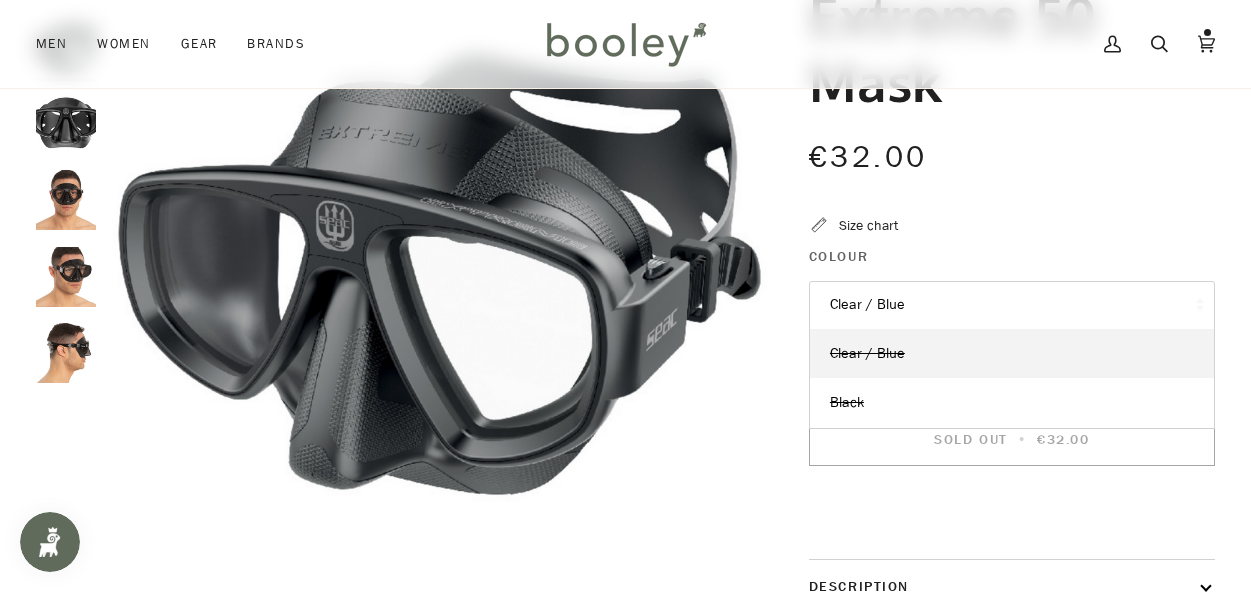 click on "Clear / Blue" at bounding box center [1012, 305] 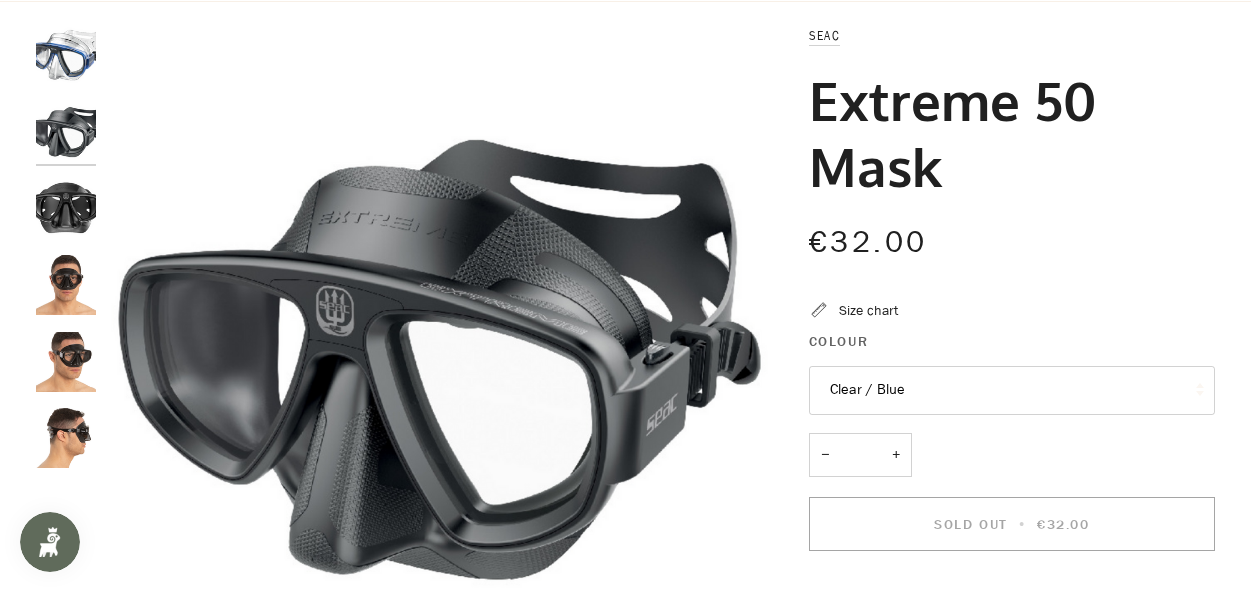 scroll, scrollTop: 0, scrollLeft: 0, axis: both 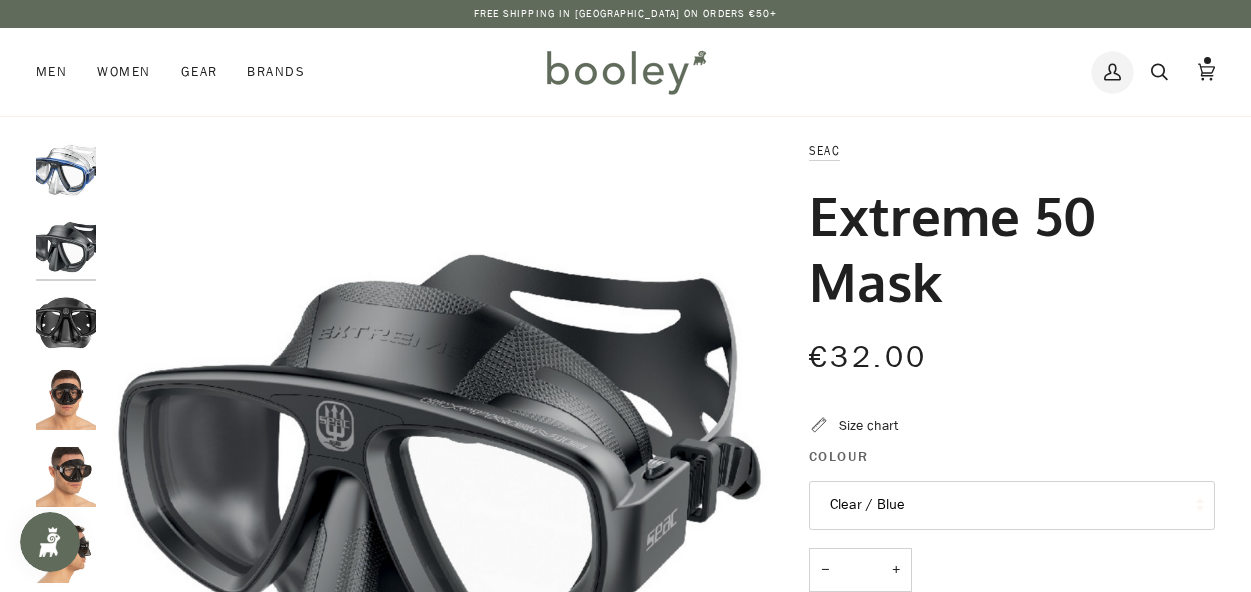 click 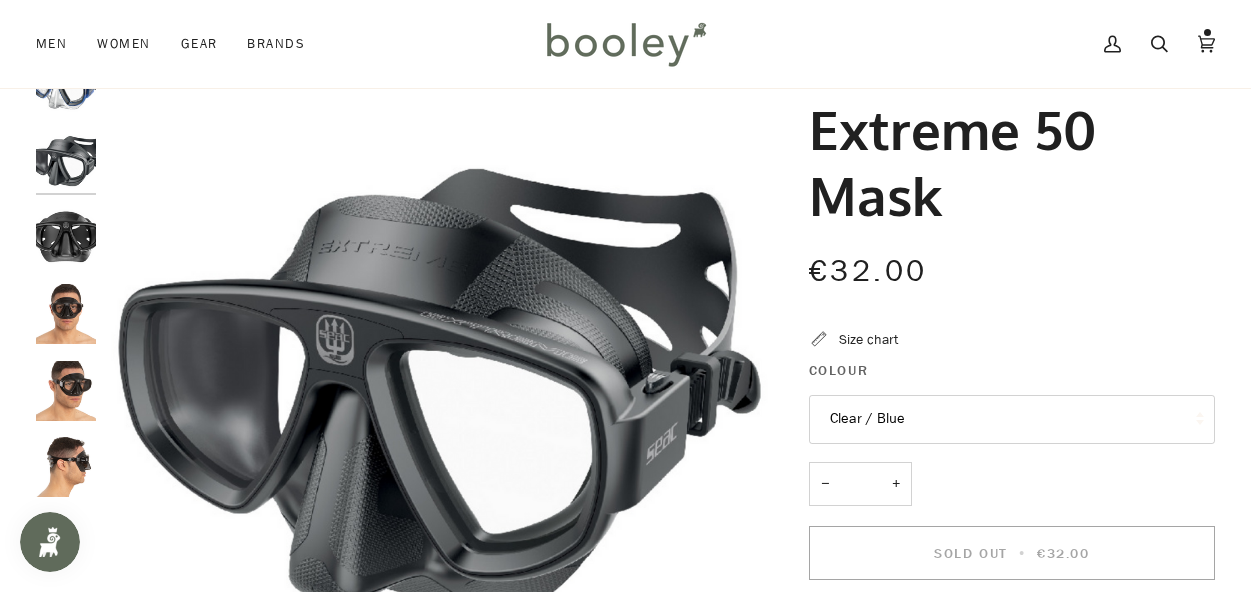 scroll, scrollTop: 200, scrollLeft: 0, axis: vertical 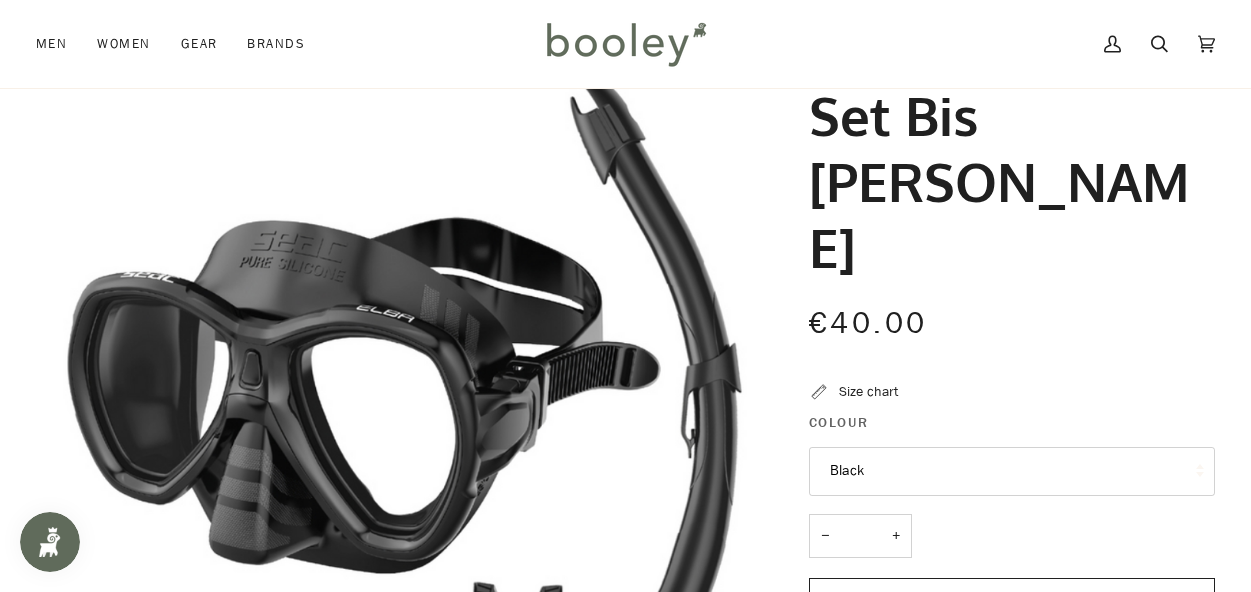 click on "Size chart" at bounding box center (868, 391) 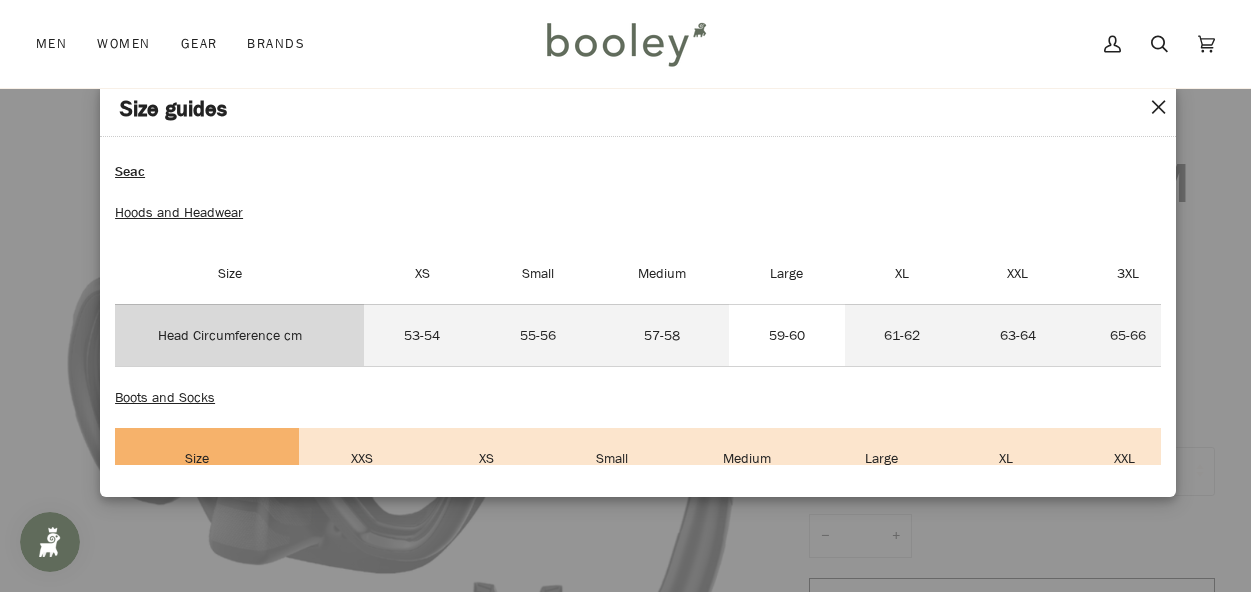 click on "Large" at bounding box center (787, 274) 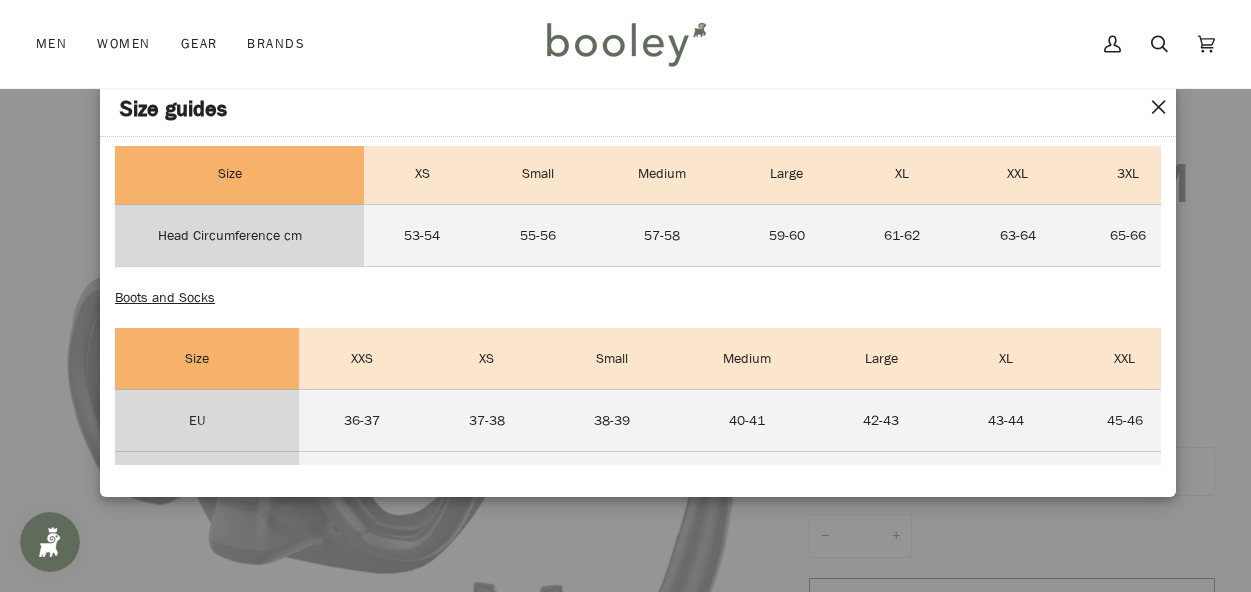scroll, scrollTop: 400, scrollLeft: 0, axis: vertical 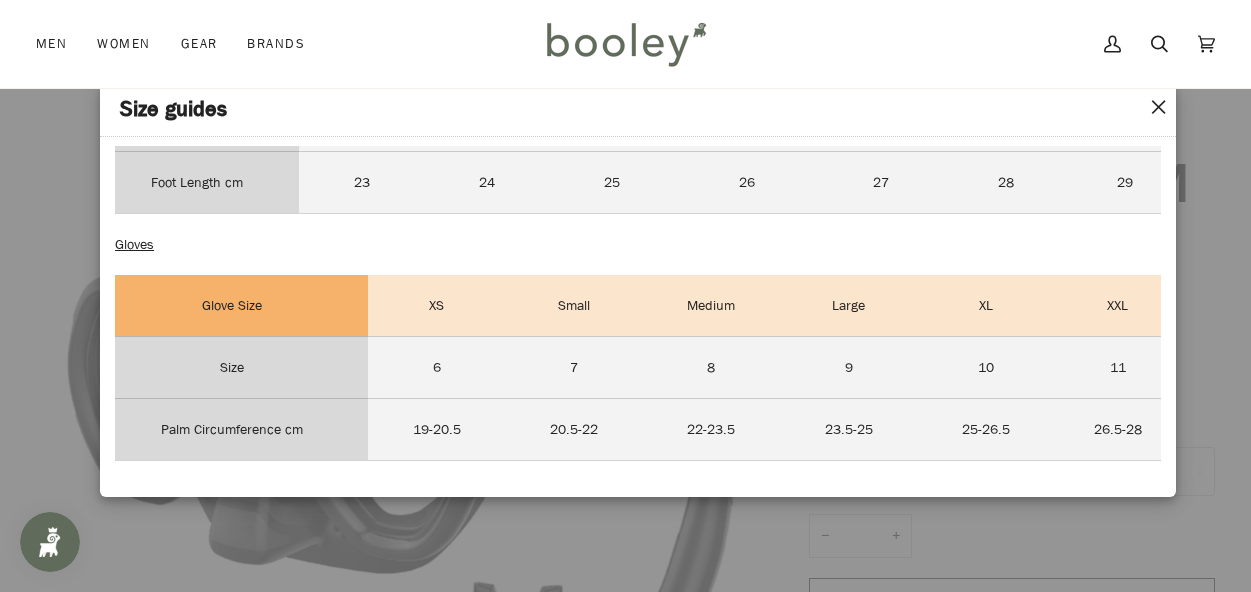 click at bounding box center [625, 296] 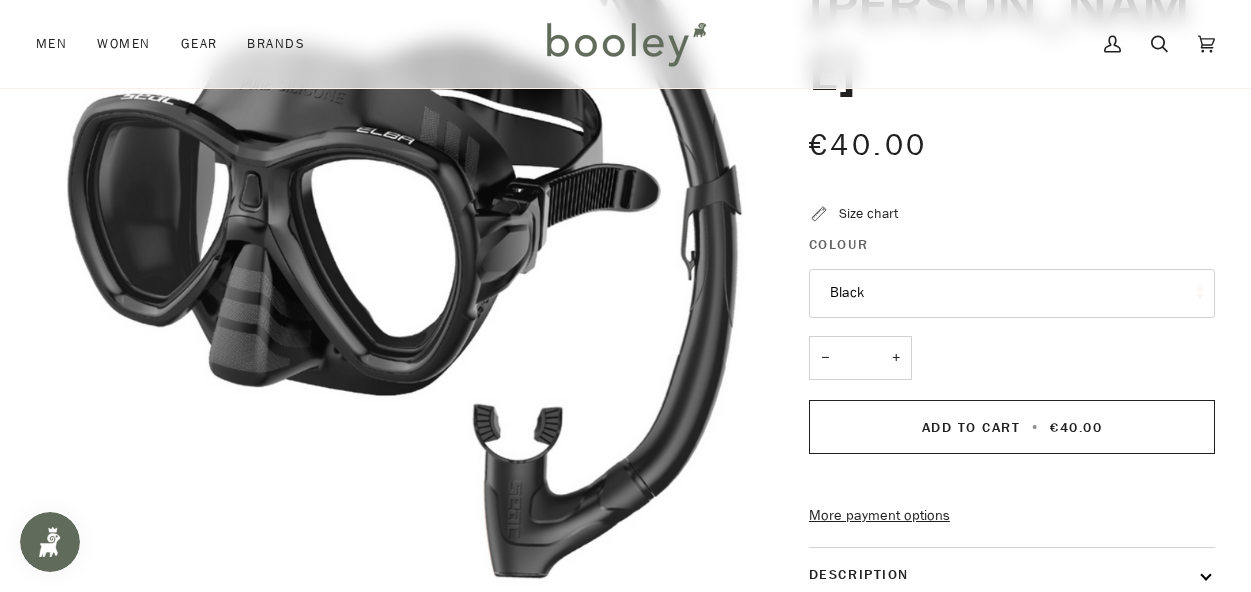 scroll, scrollTop: 300, scrollLeft: 0, axis: vertical 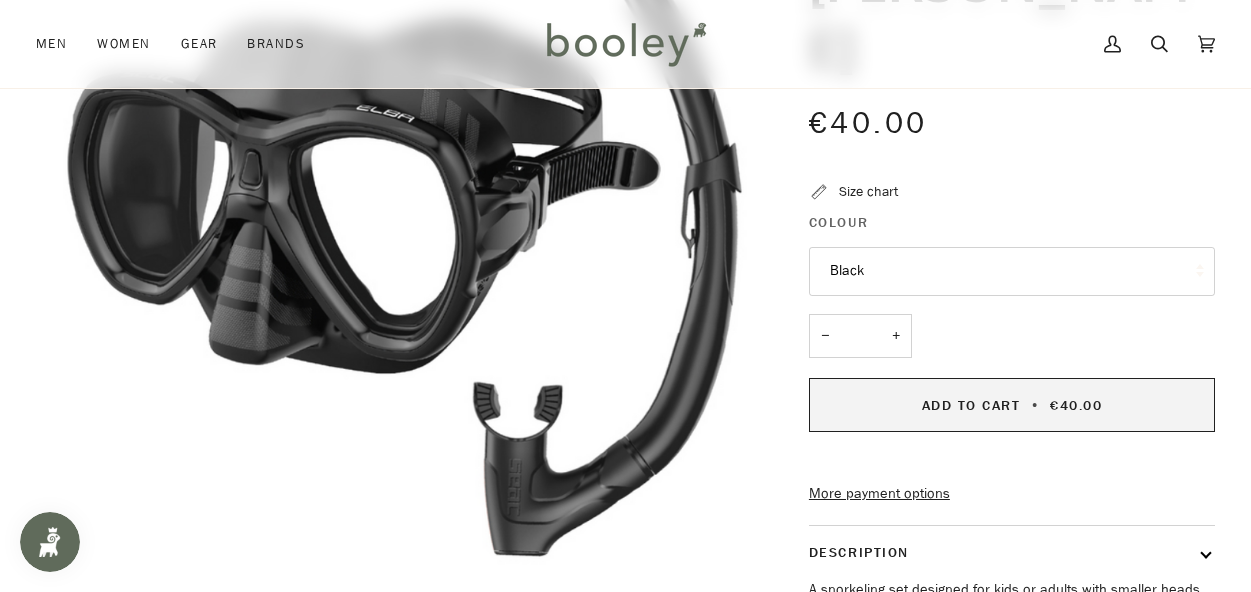 click on "Add to Cart" at bounding box center (971, 405) 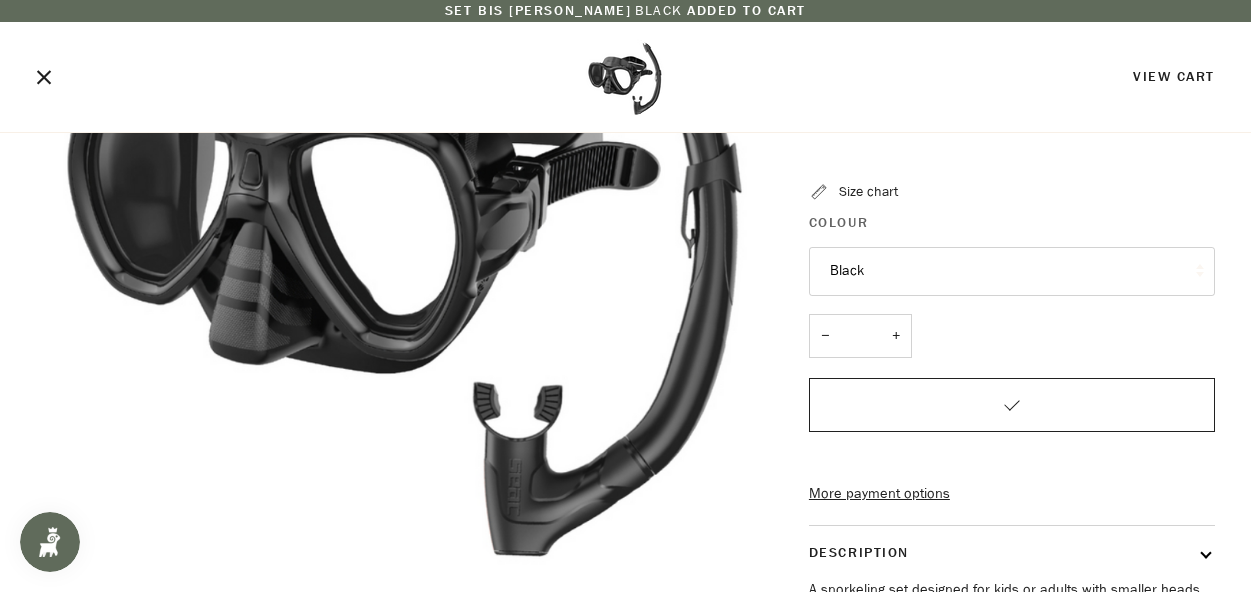 click on "View Cart" at bounding box center [625, 77] 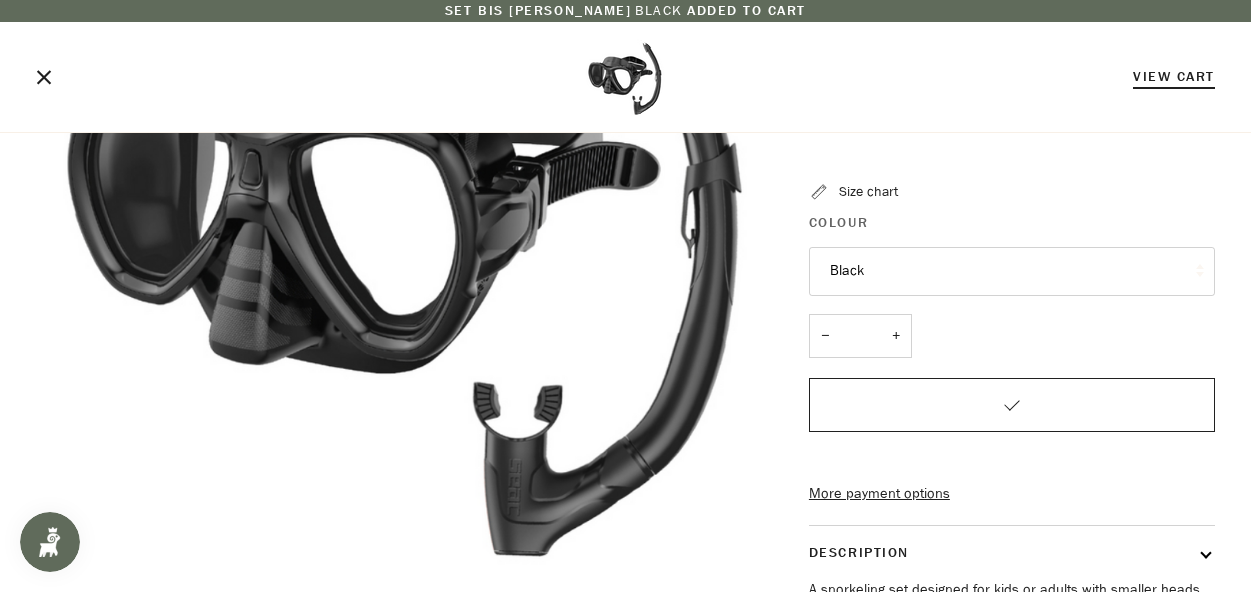 click on "View Cart" at bounding box center [1174, 76] 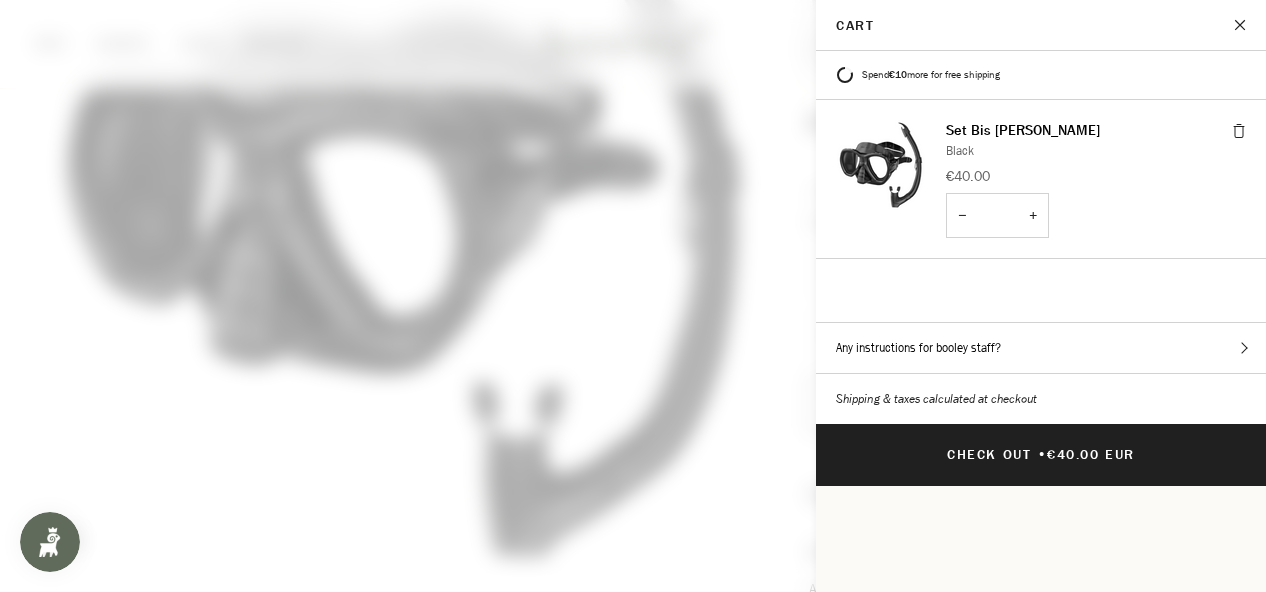 click at bounding box center [633, 296] 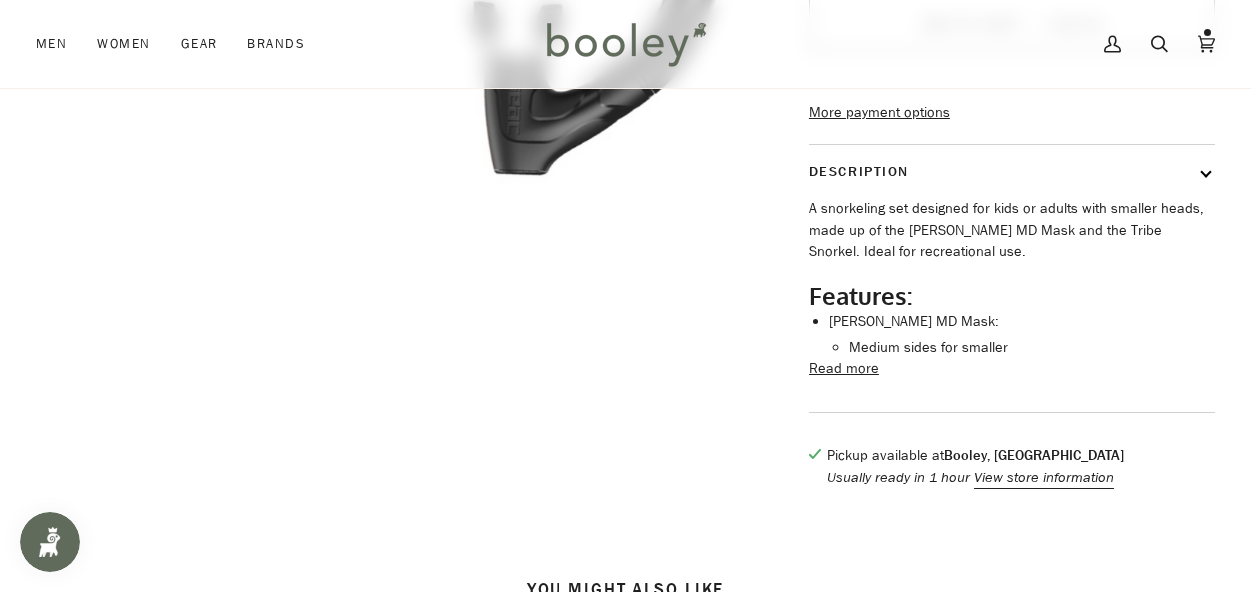 scroll, scrollTop: 600, scrollLeft: 0, axis: vertical 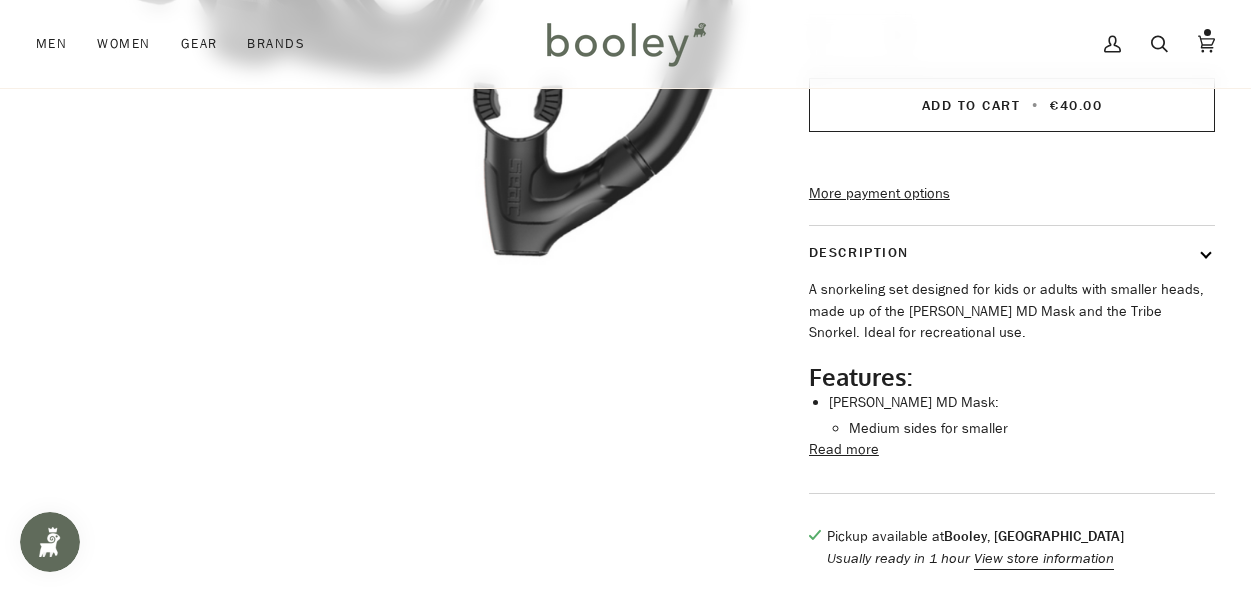 click on "Read more" at bounding box center (844, 450) 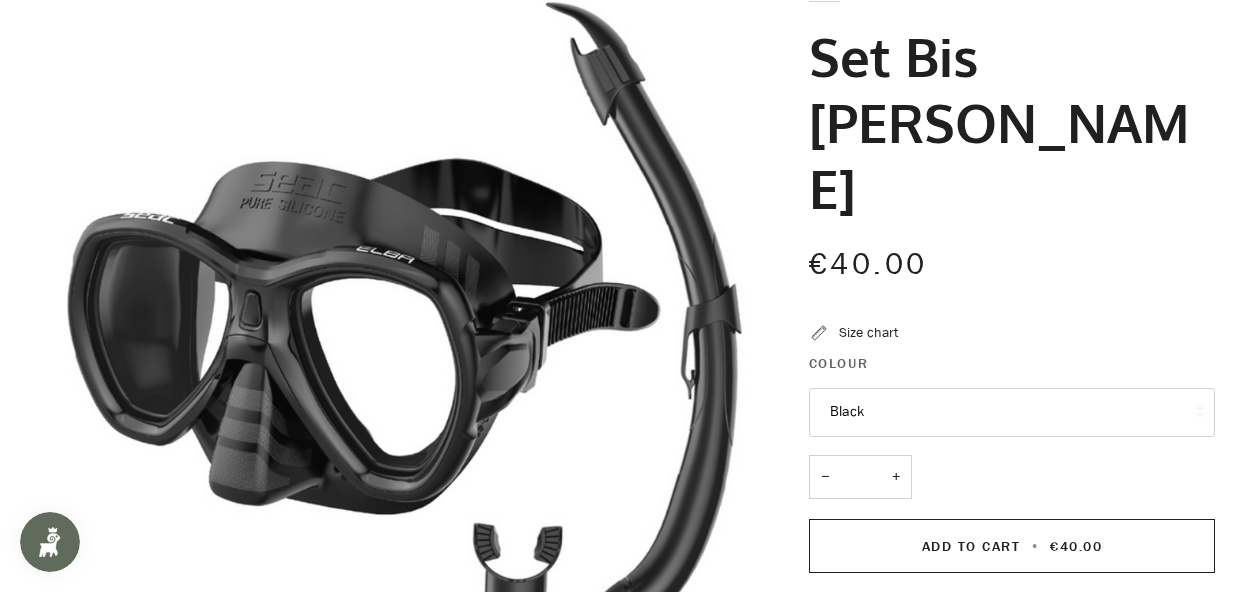scroll, scrollTop: 400, scrollLeft: 0, axis: vertical 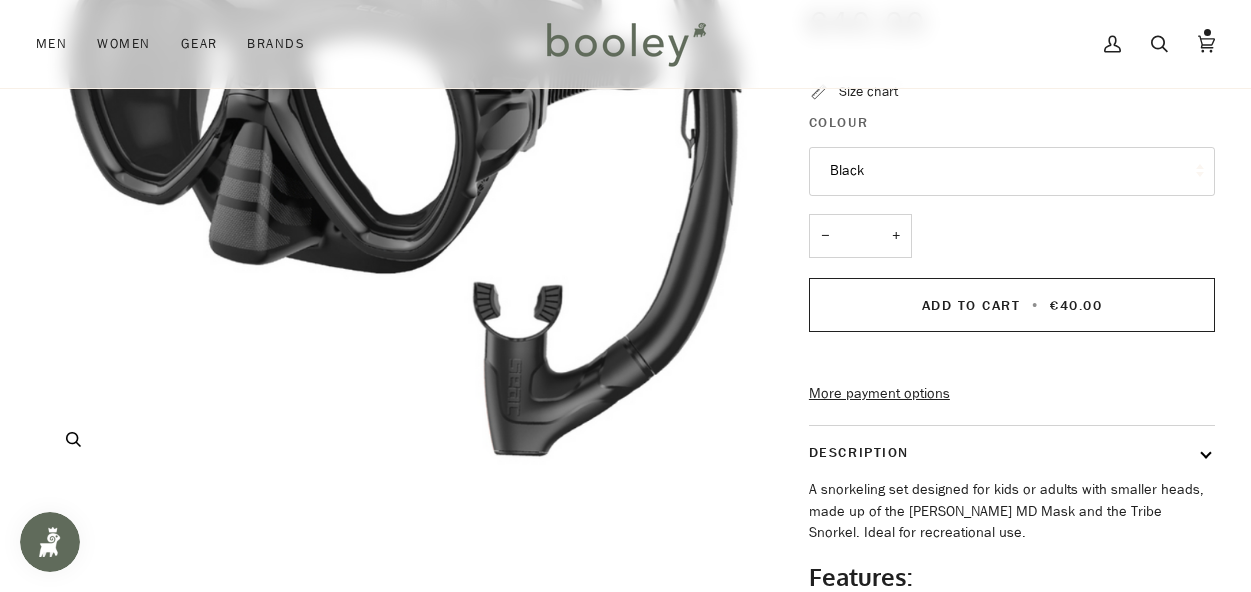 drag, startPoint x: 486, startPoint y: 346, endPoint x: 500, endPoint y: 343, distance: 14.3178215 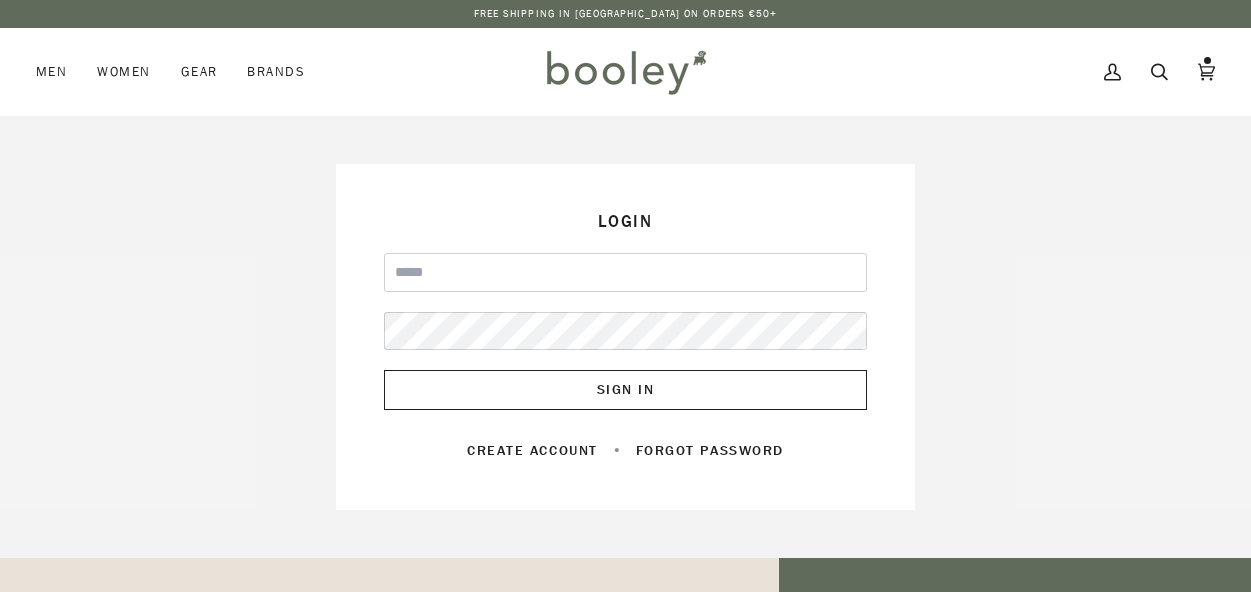 scroll, scrollTop: 0, scrollLeft: 0, axis: both 